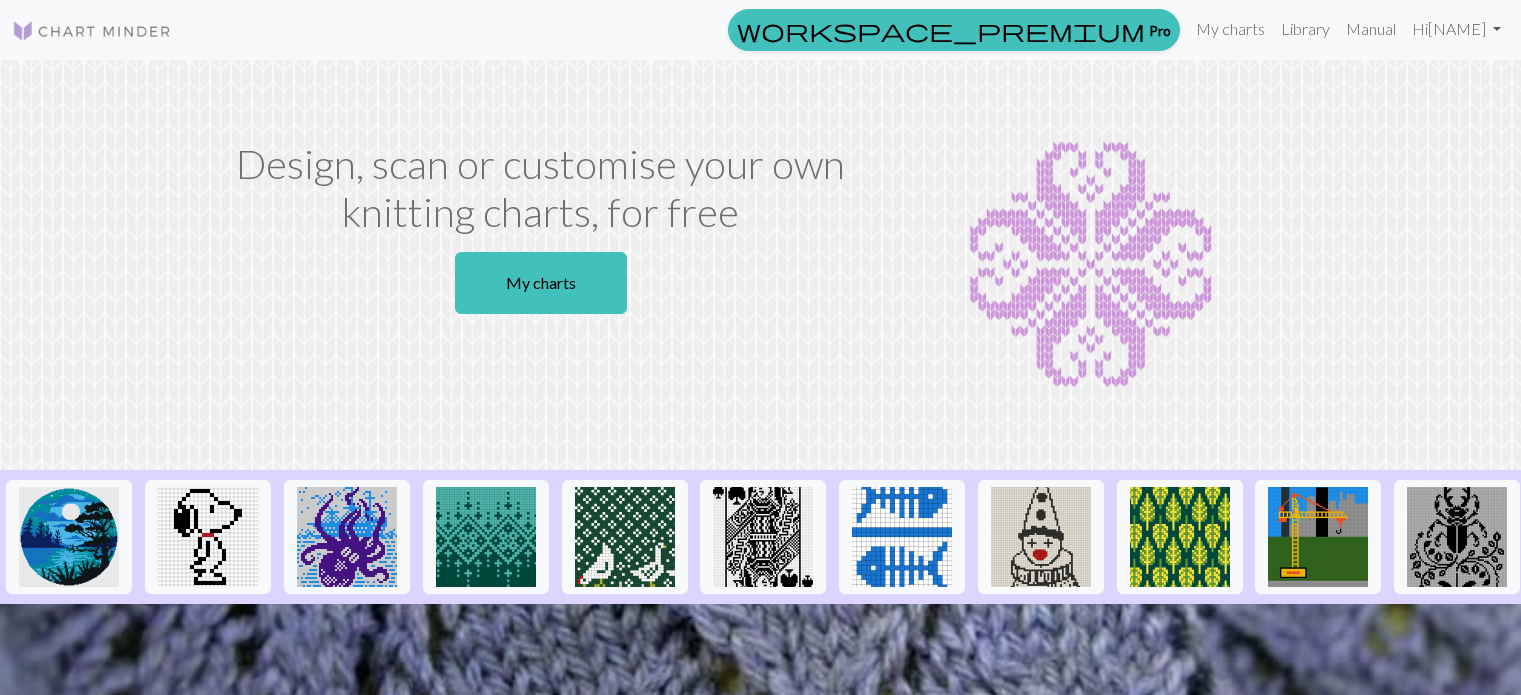 scroll, scrollTop: 0, scrollLeft: 0, axis: both 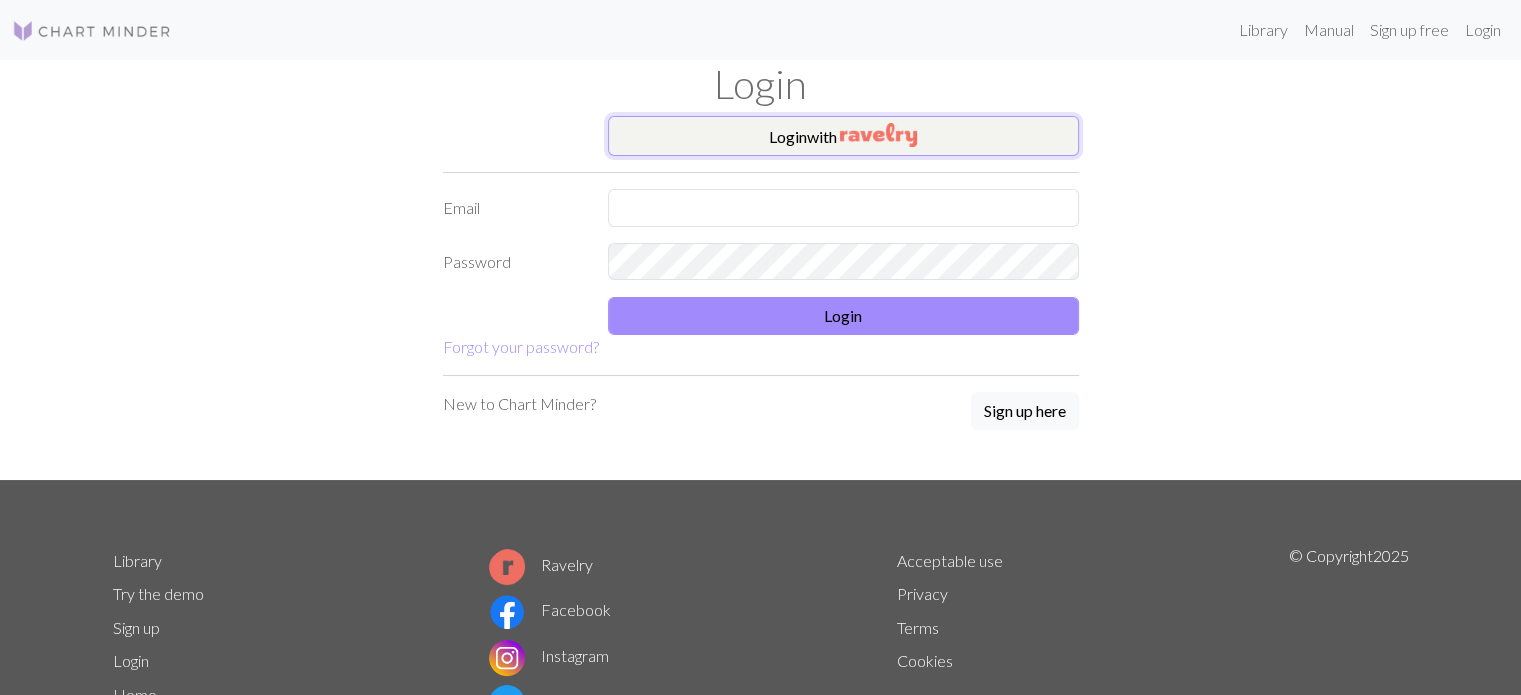 click at bounding box center (878, 135) 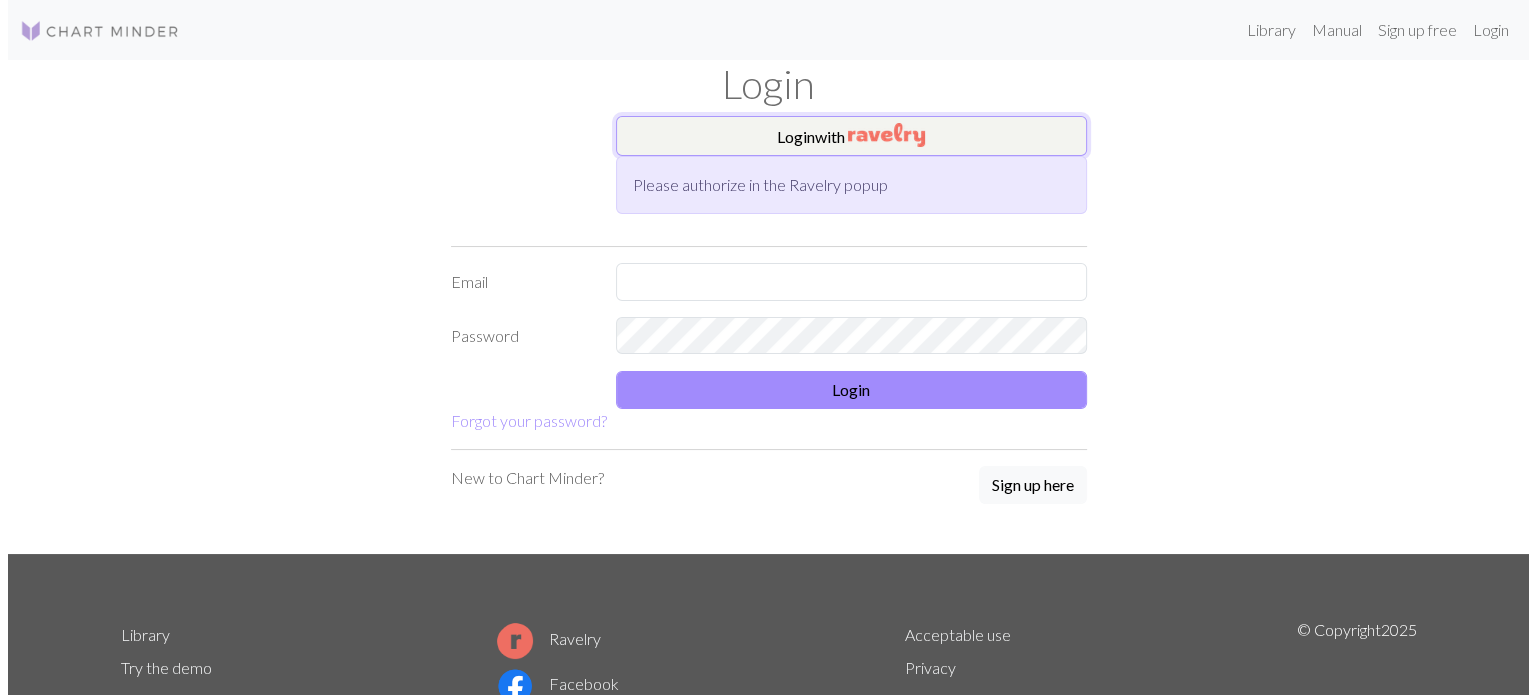 scroll, scrollTop: 0, scrollLeft: 0, axis: both 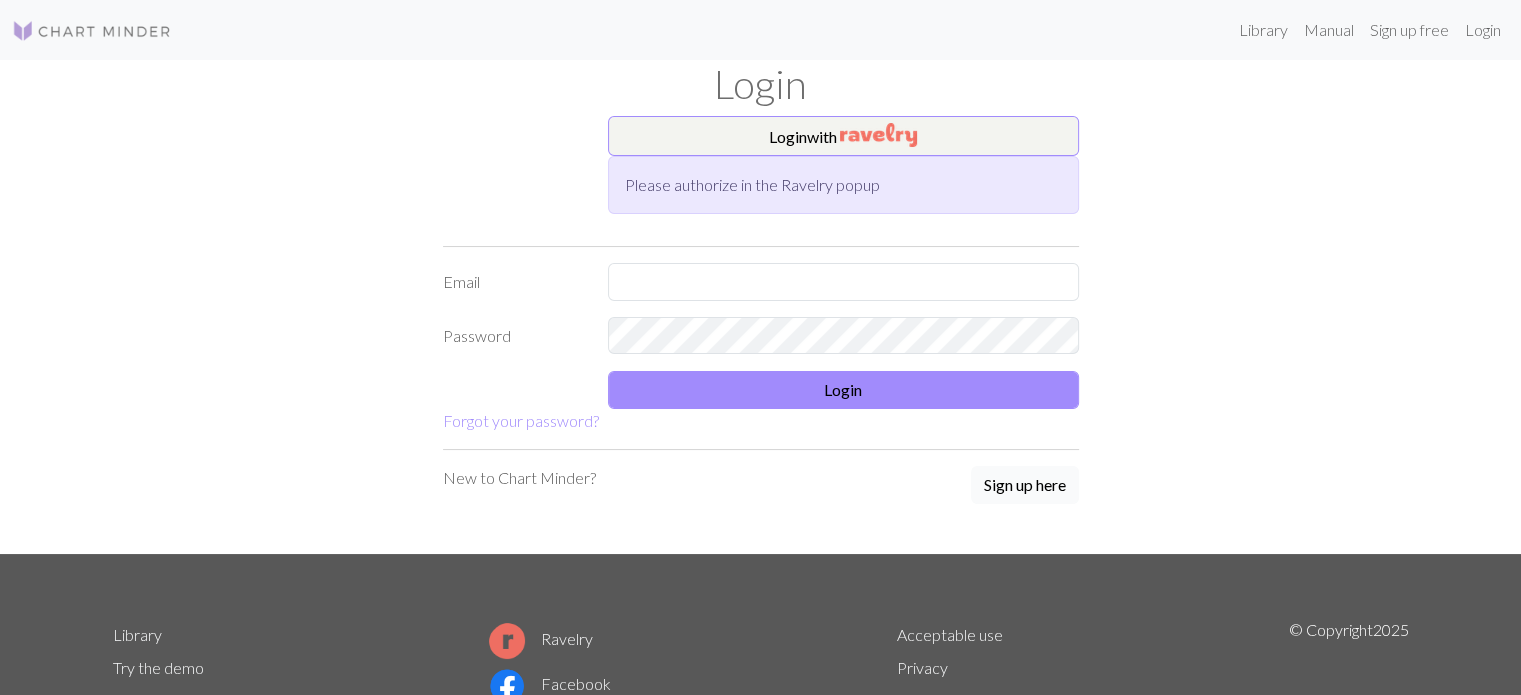 click on "Sign up here" at bounding box center (1025, 485) 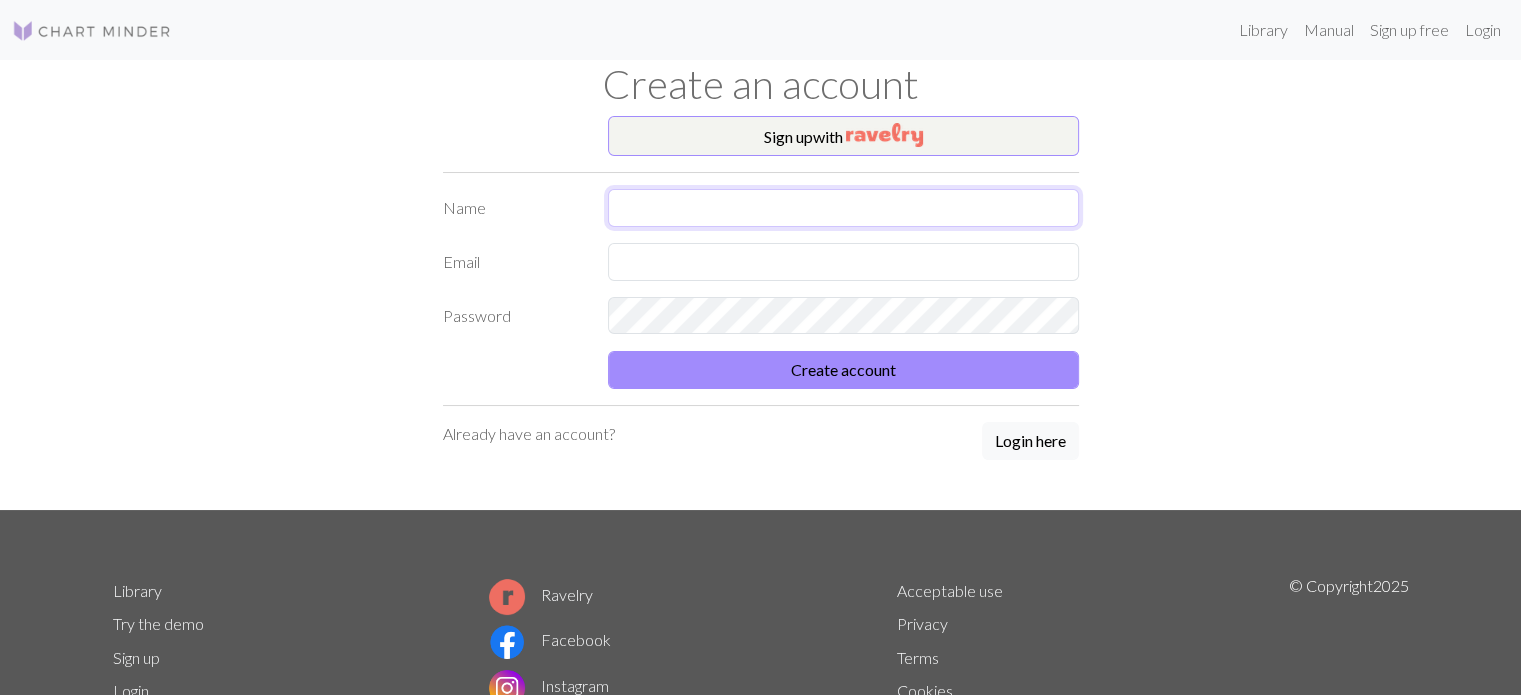 click at bounding box center [843, 208] 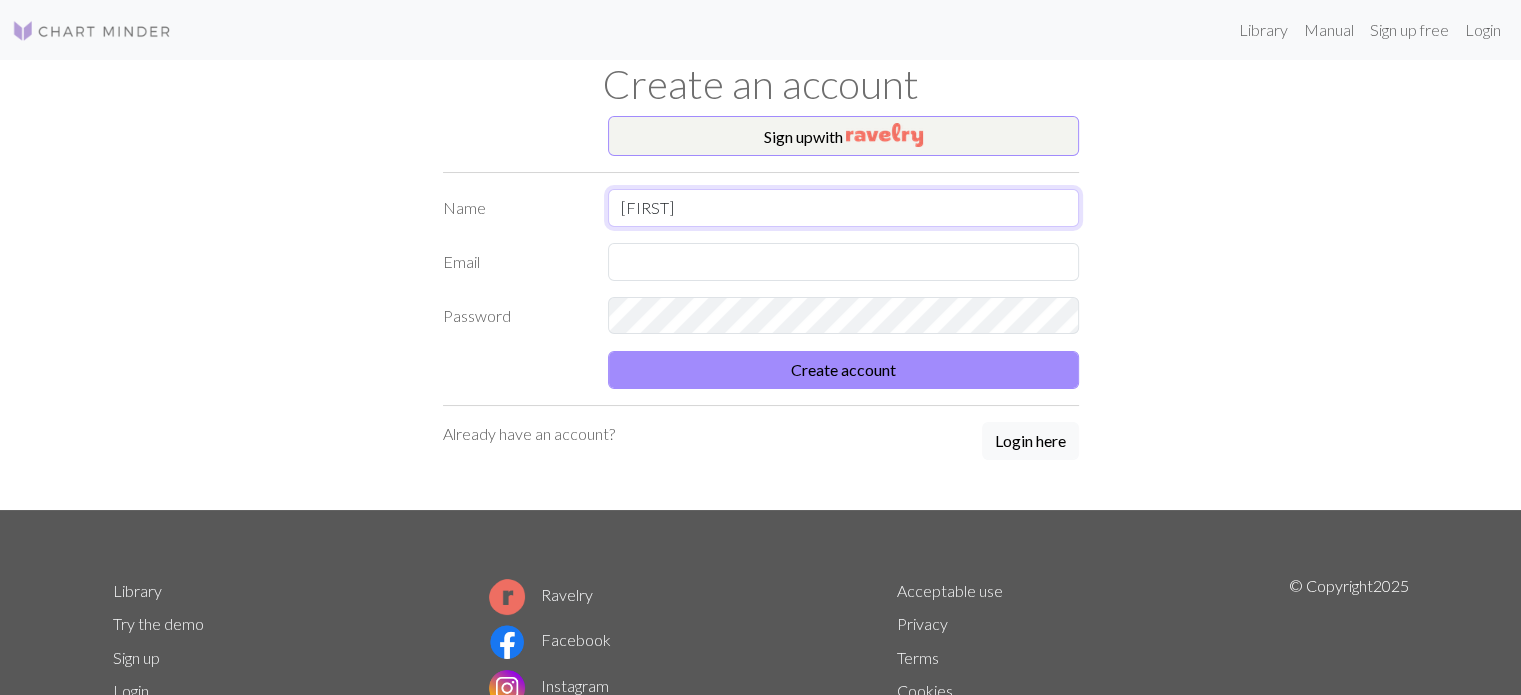 type on "[FIRST]" 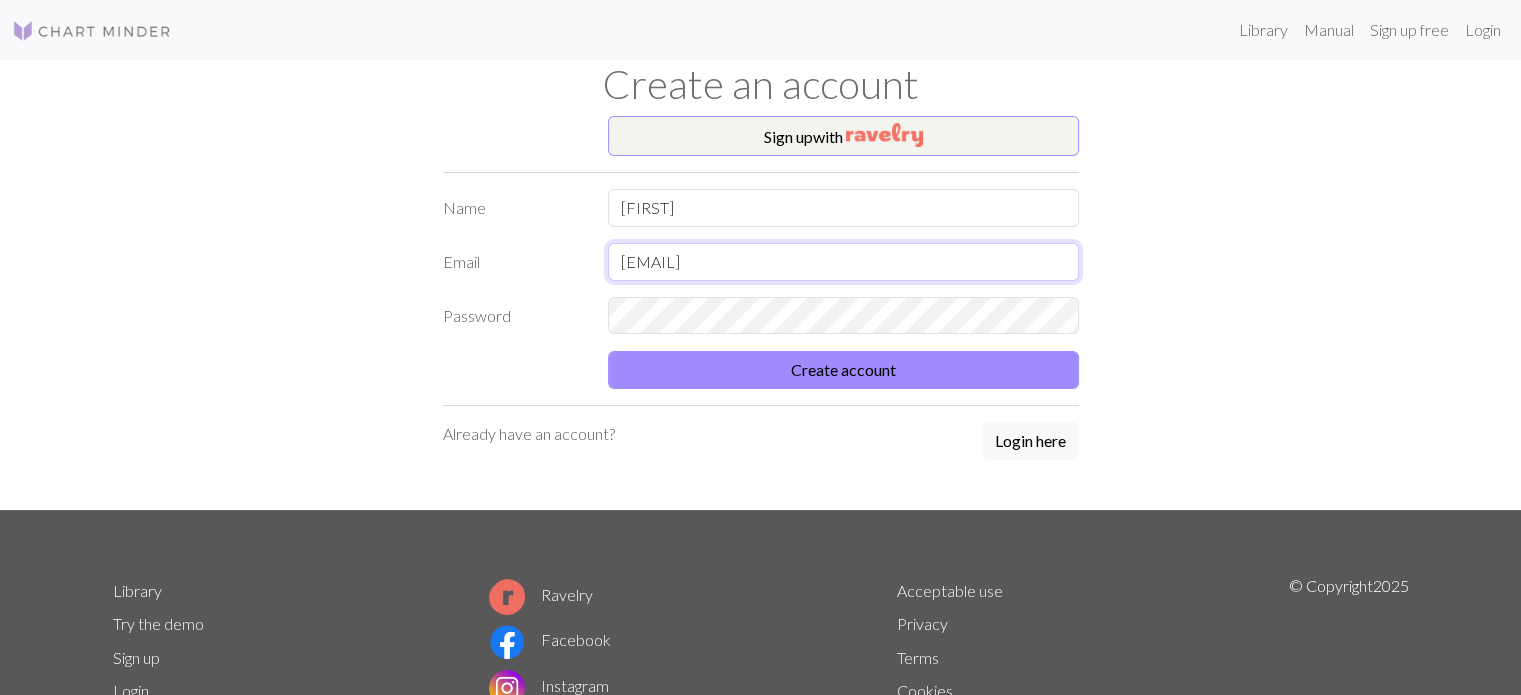 type on "[EMAIL]" 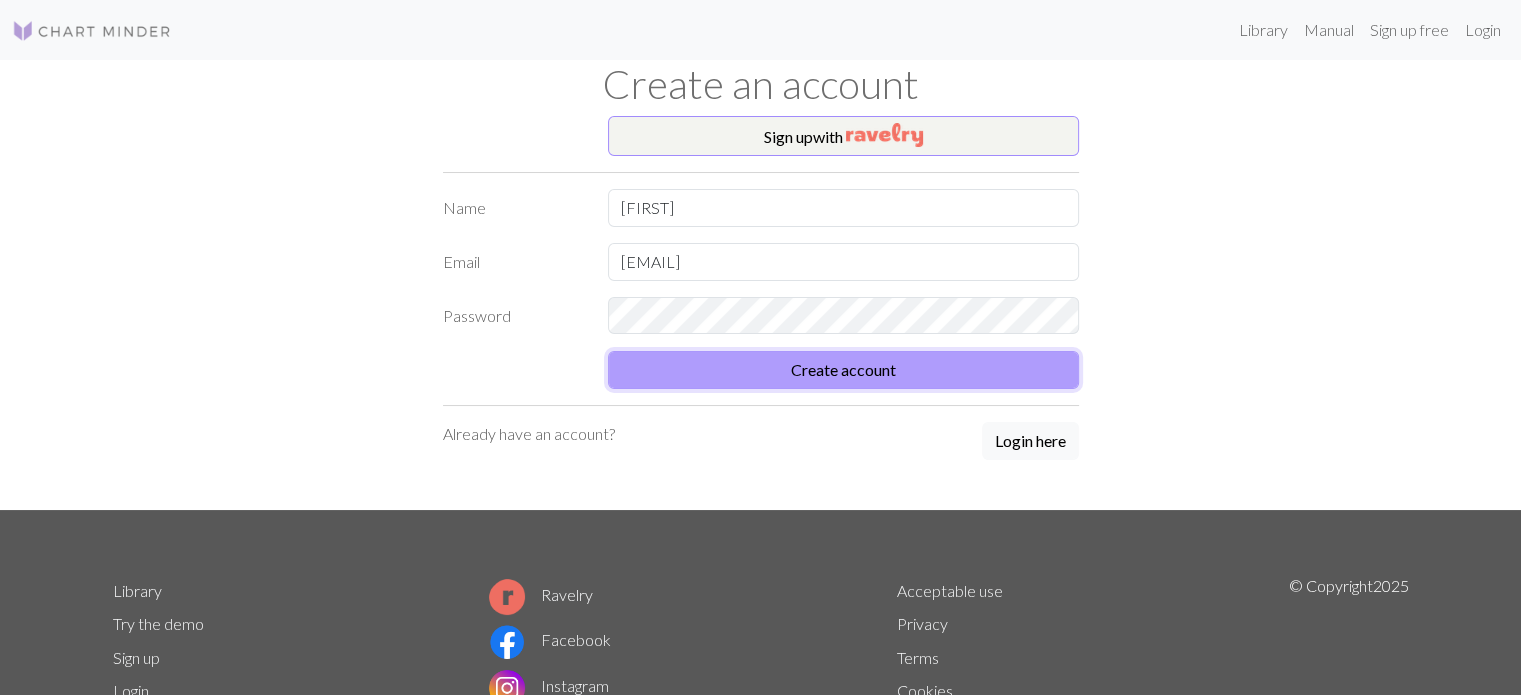 click on "Create account" at bounding box center (843, 370) 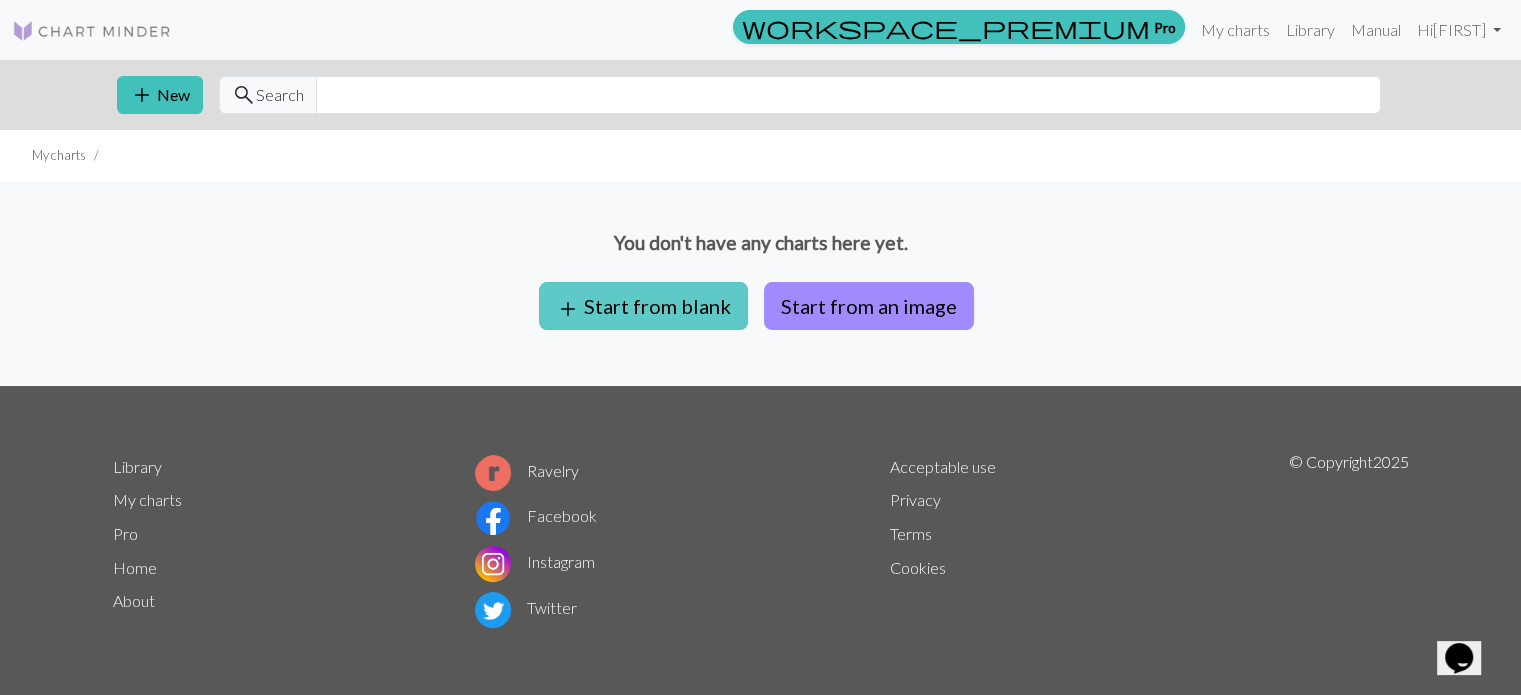click on "add   Start from blank" at bounding box center [643, 306] 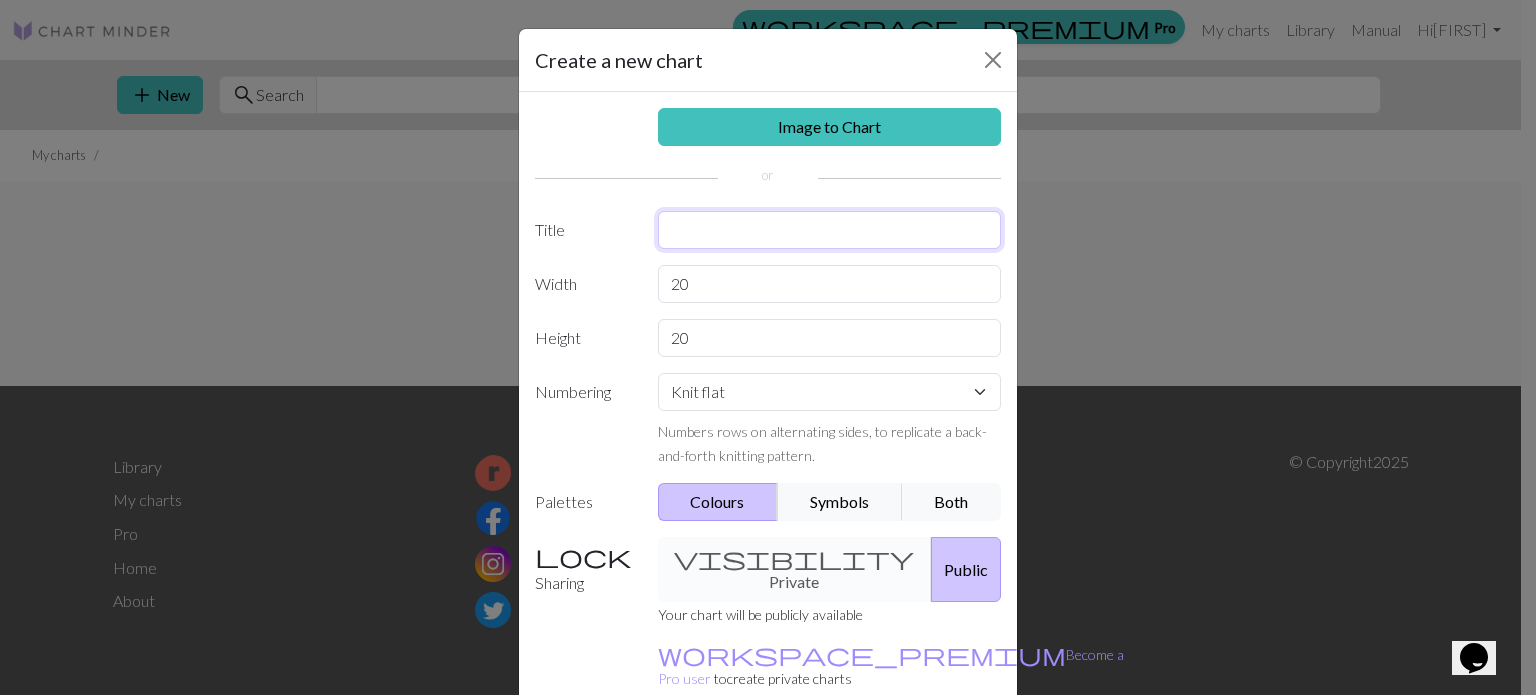 click at bounding box center [830, 230] 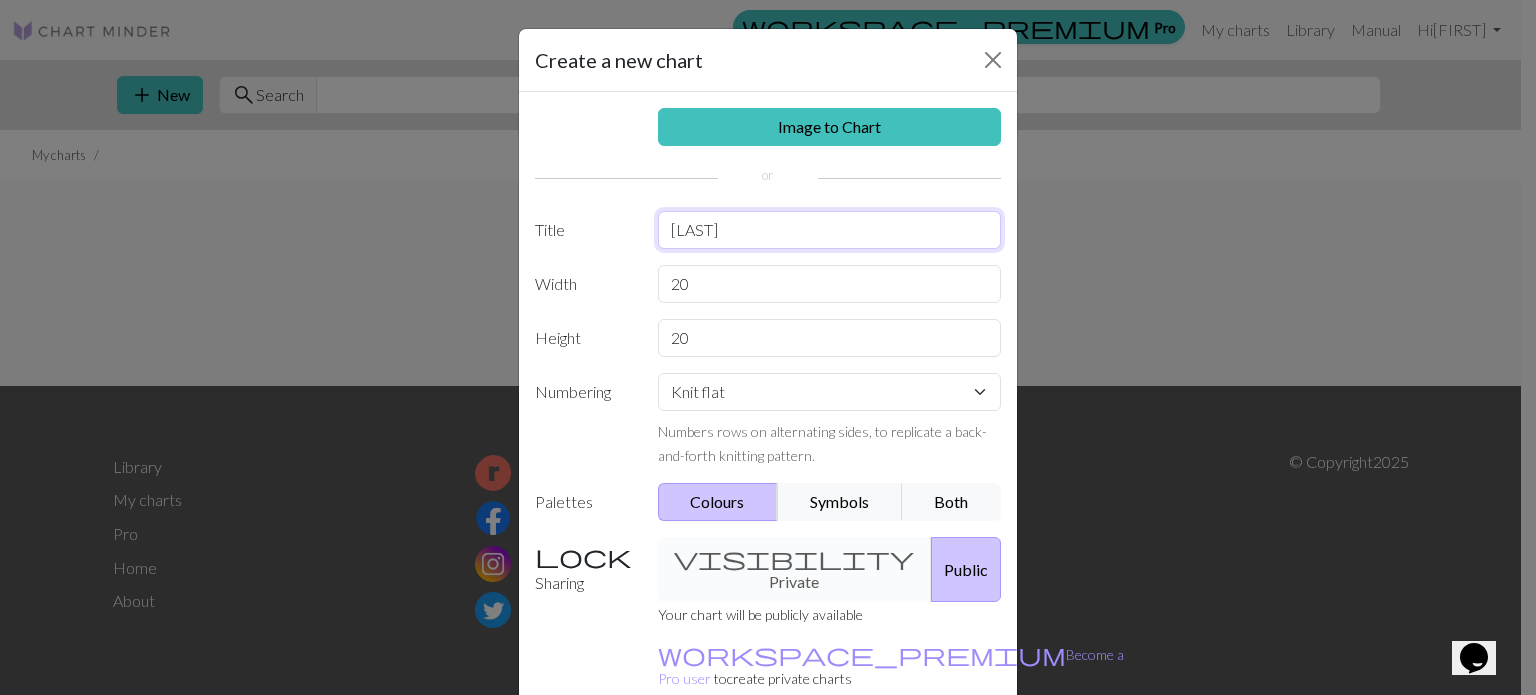 type on "[LAST]" 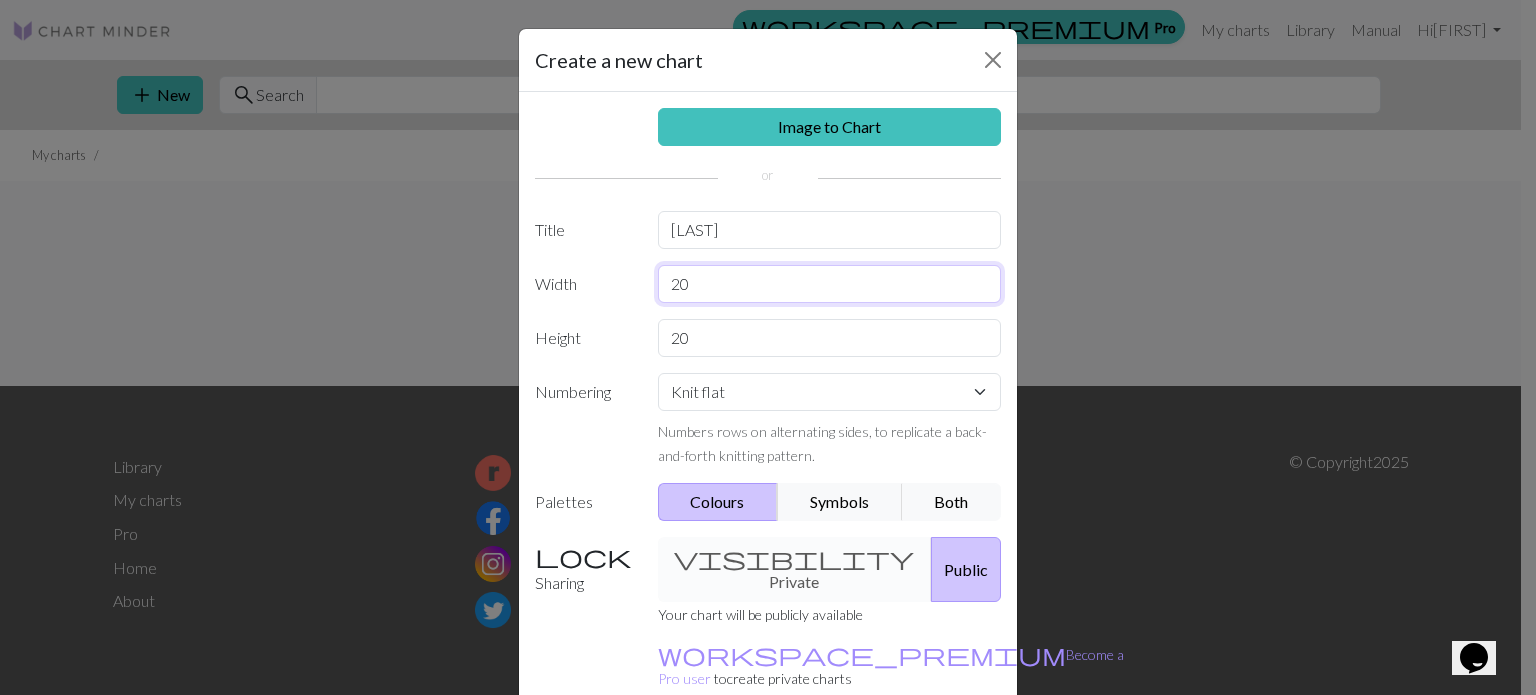 click on "20" at bounding box center [830, 284] 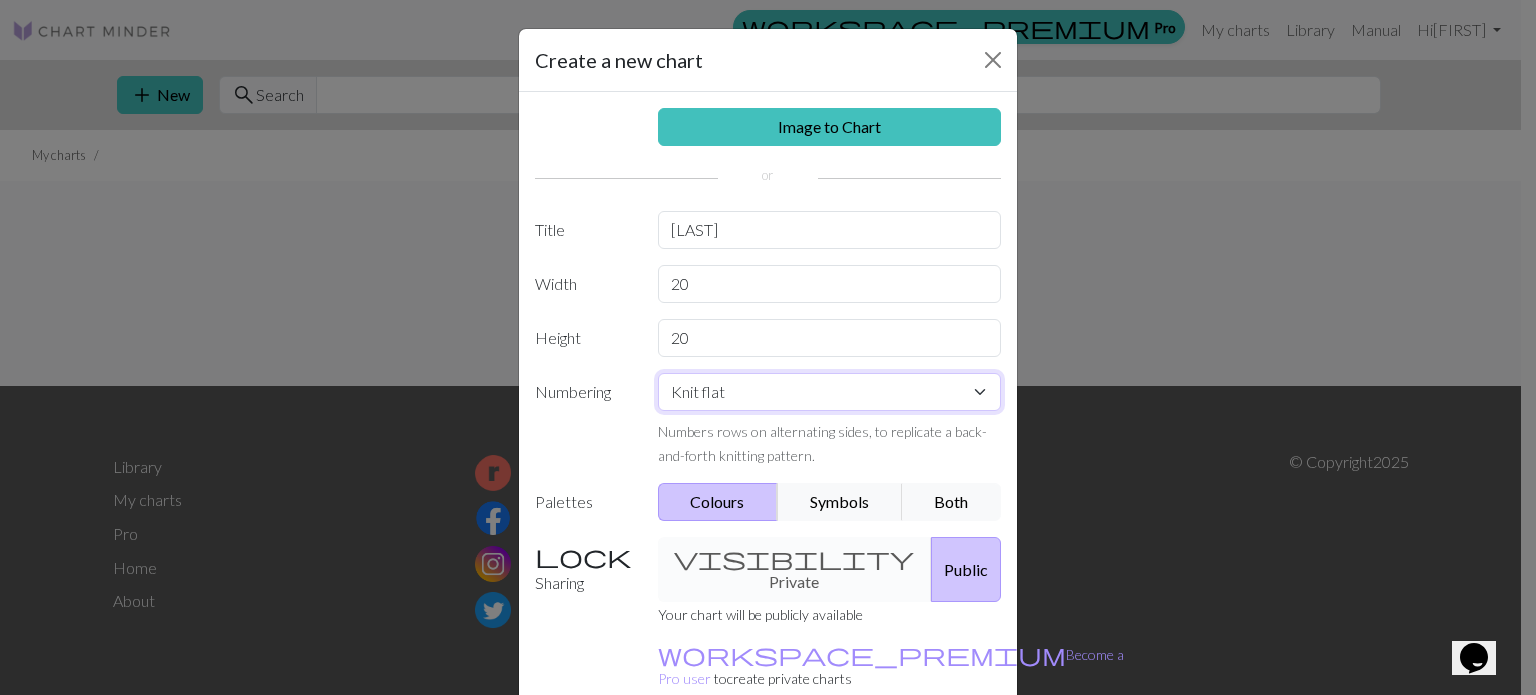 click on "Knit flat Knit in the round Lace knitting Cross stitch" at bounding box center (830, 392) 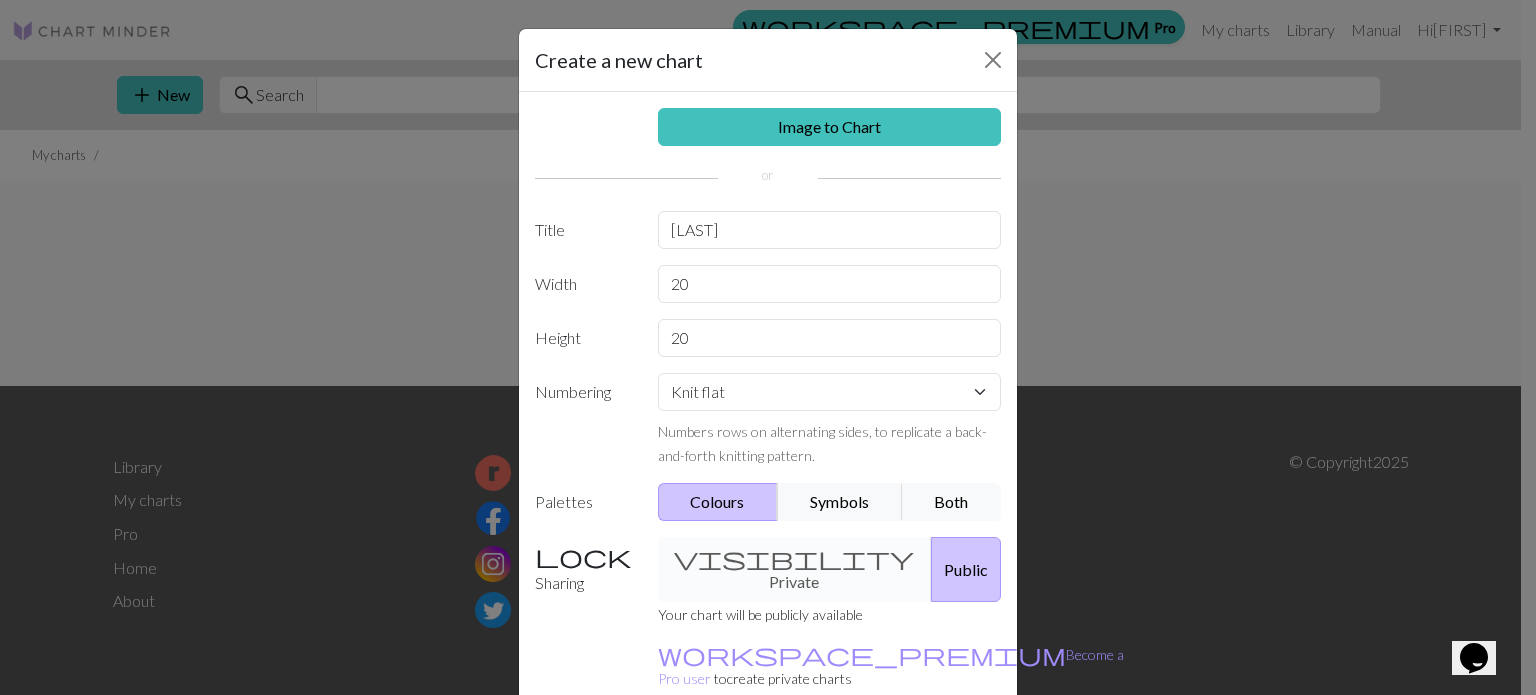 click on "visibility  Private Public" at bounding box center (830, 569) 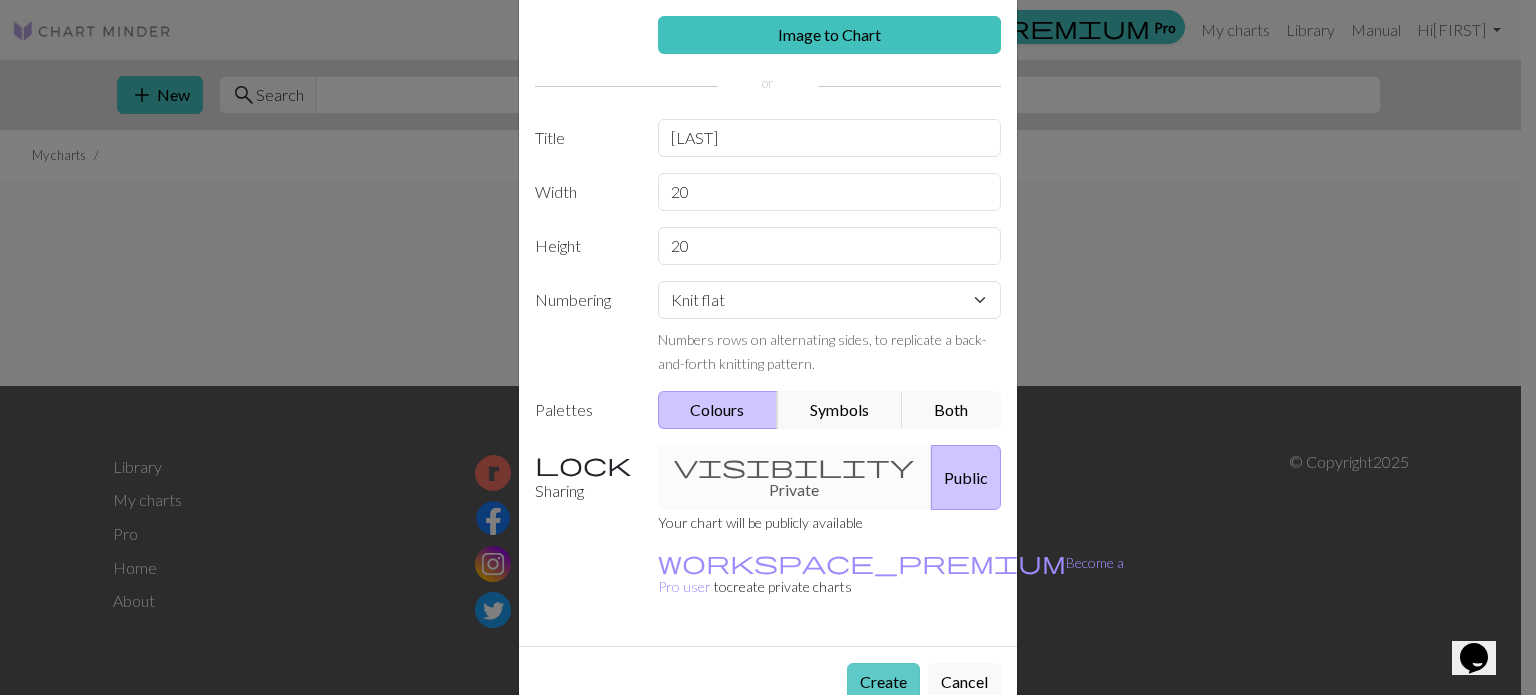 click on "Create" at bounding box center [883, 682] 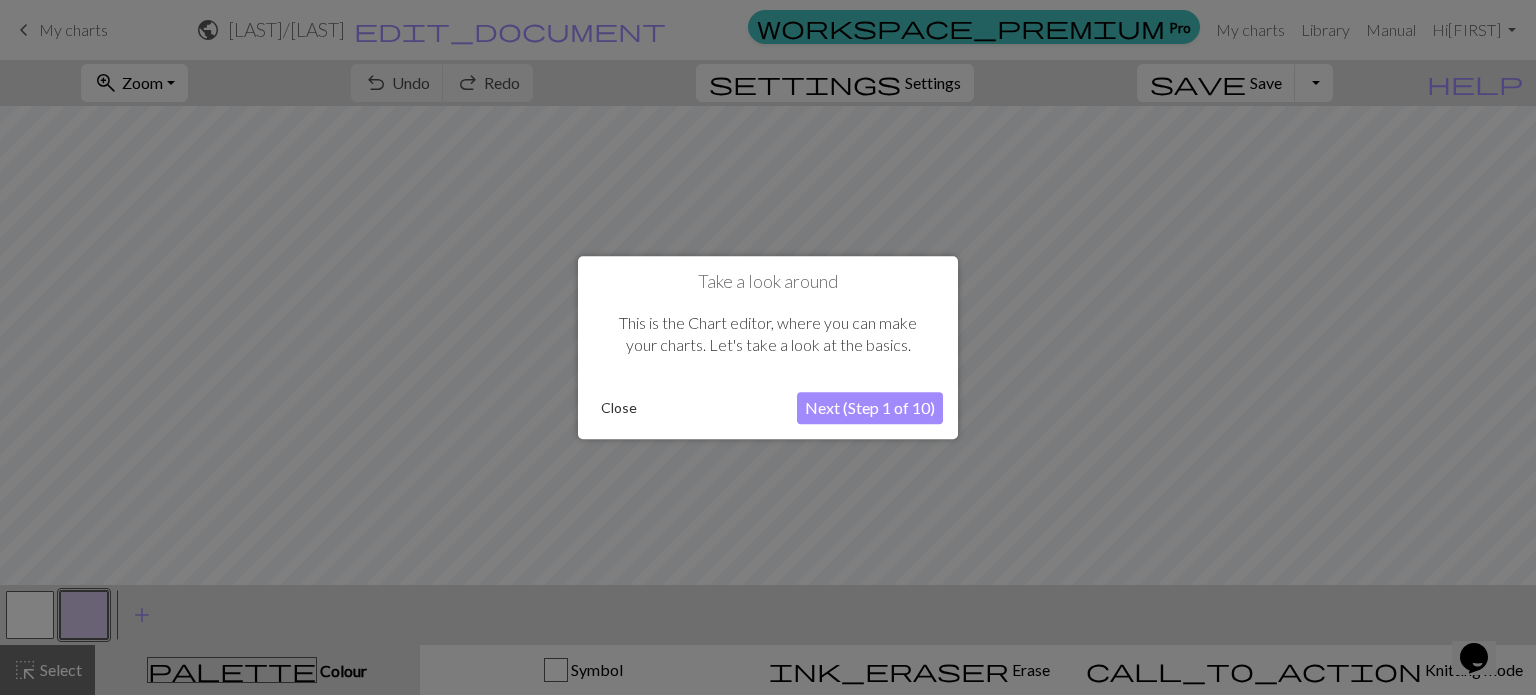 click on "Next (Step 1 of 10)" at bounding box center [870, 408] 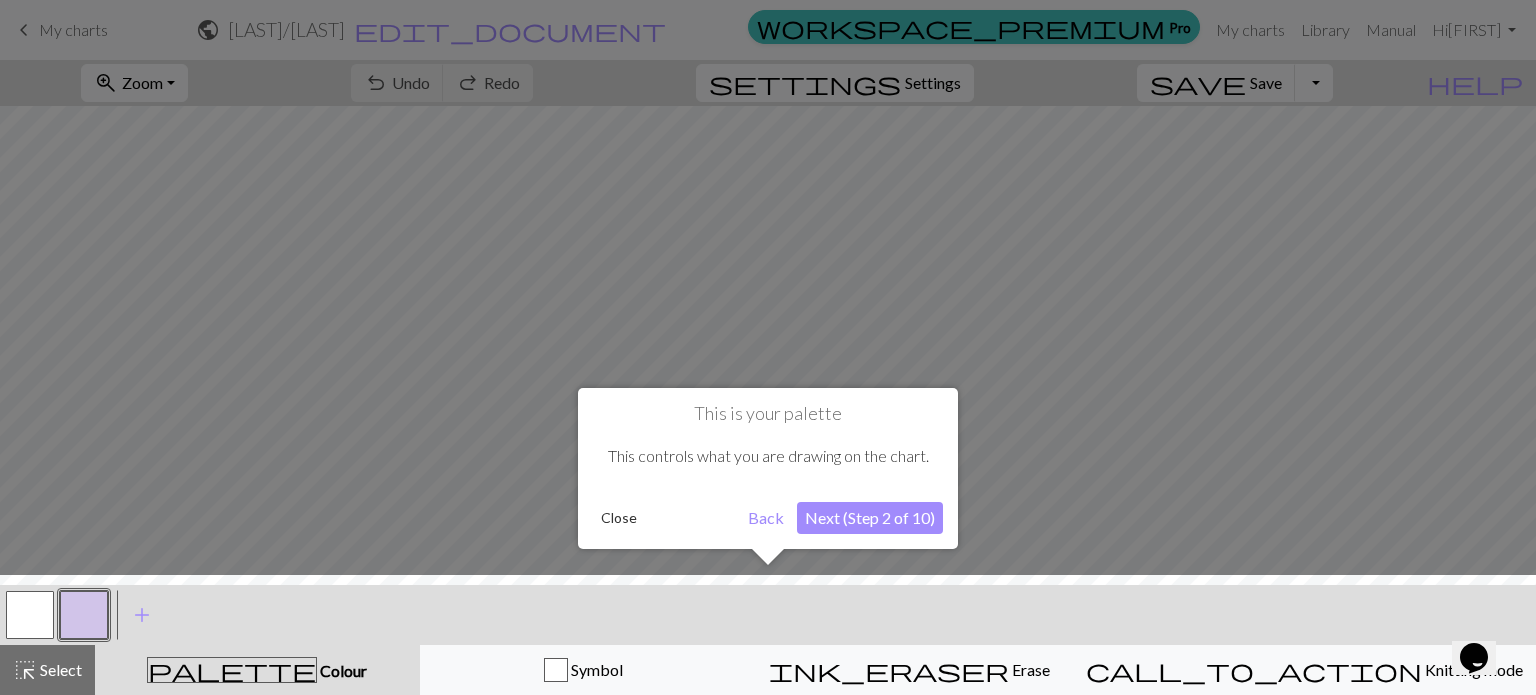 click on "Next (Step 2 of 10)" at bounding box center (870, 518) 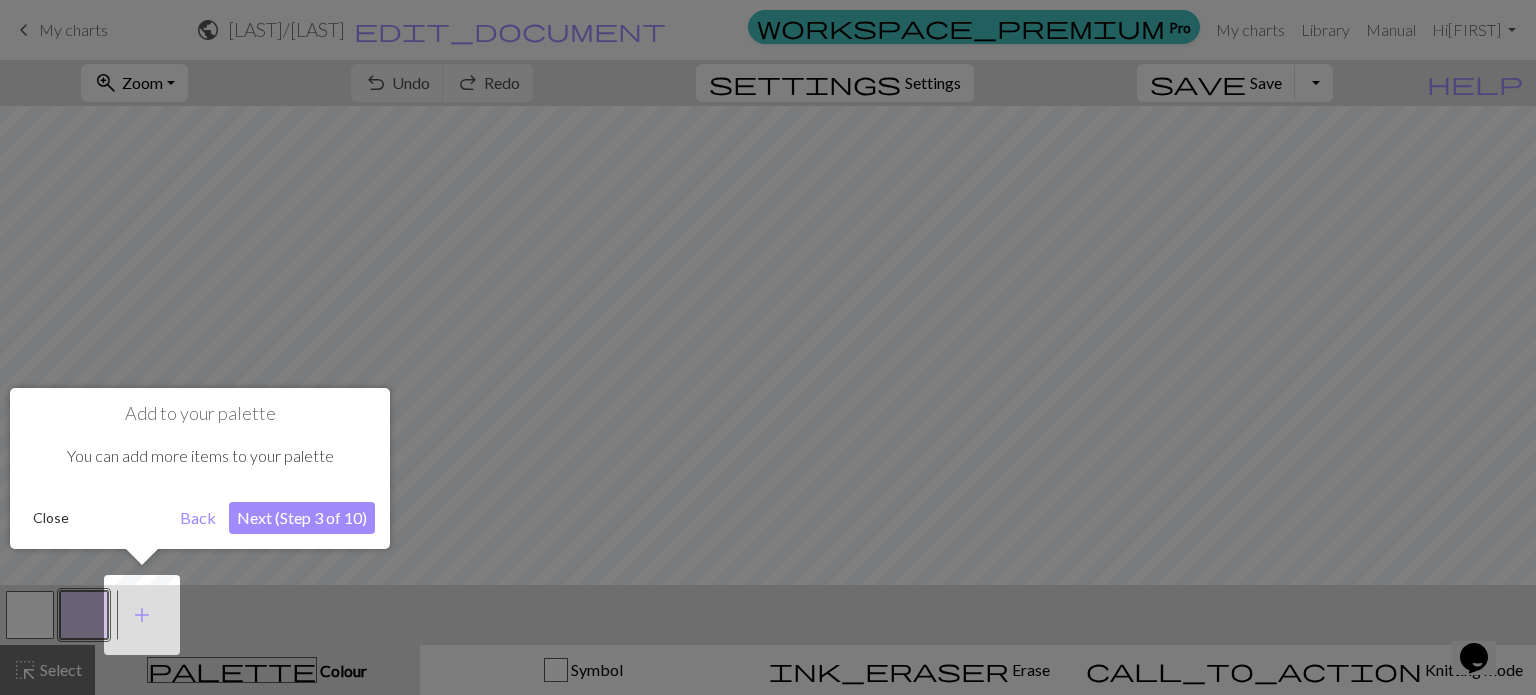 click on "Next (Step 3 of 10)" at bounding box center [302, 518] 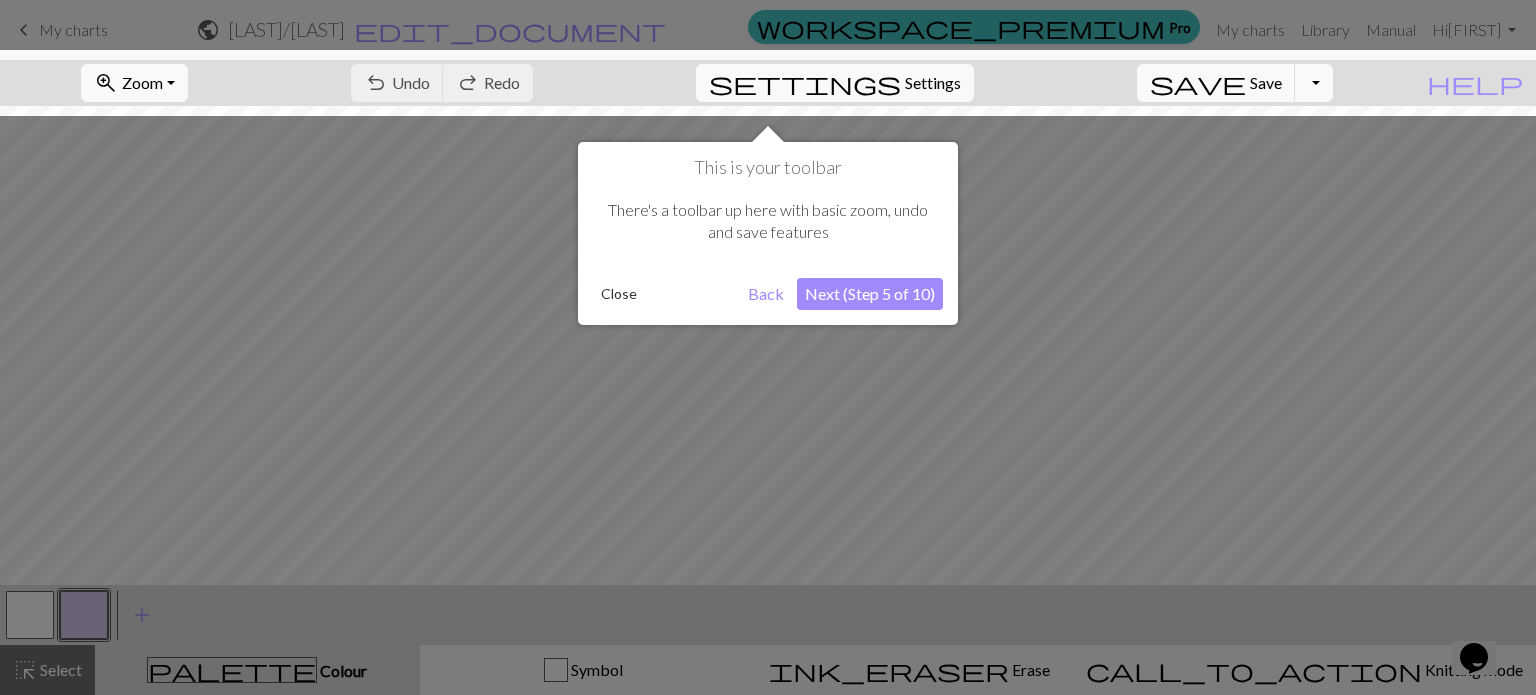 click on "Next (Step 5 of 10)" at bounding box center (870, 294) 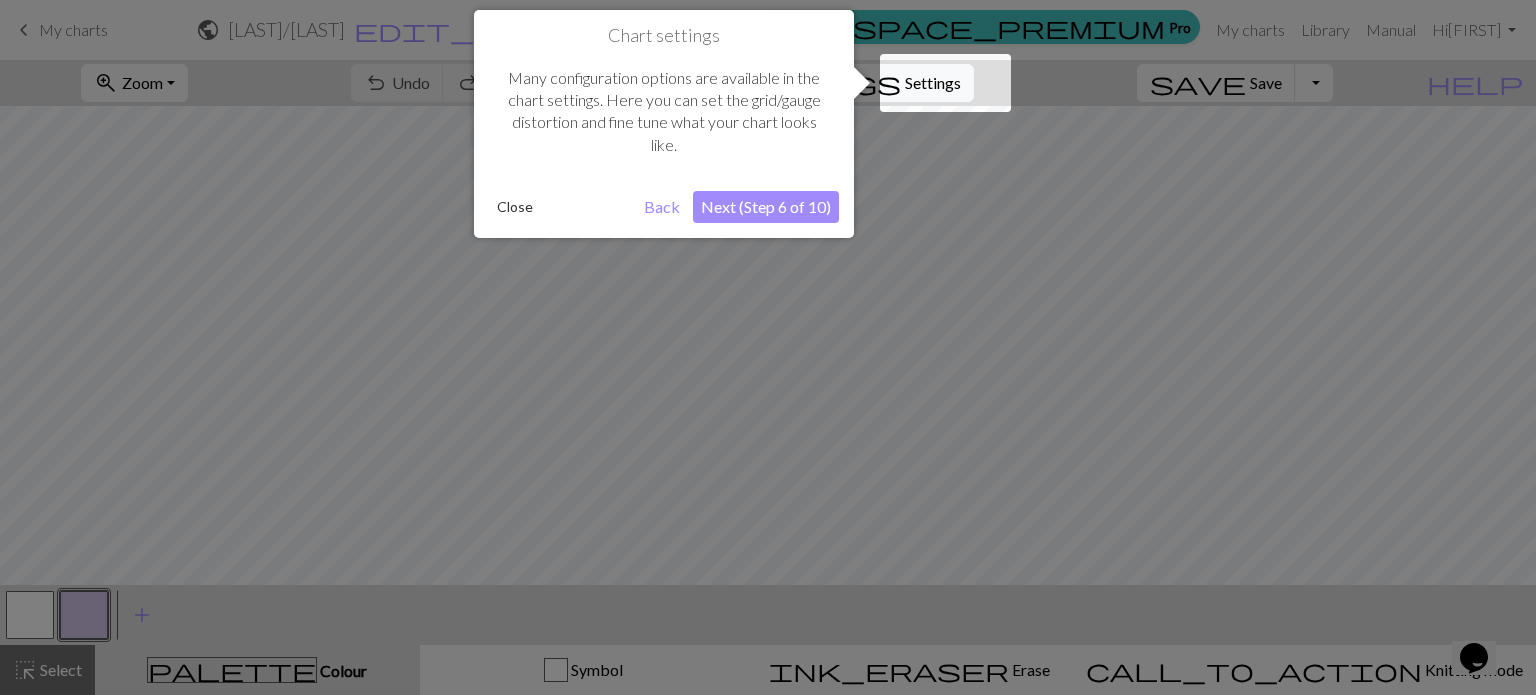 click on "Next (Step 6 of 10)" at bounding box center [766, 207] 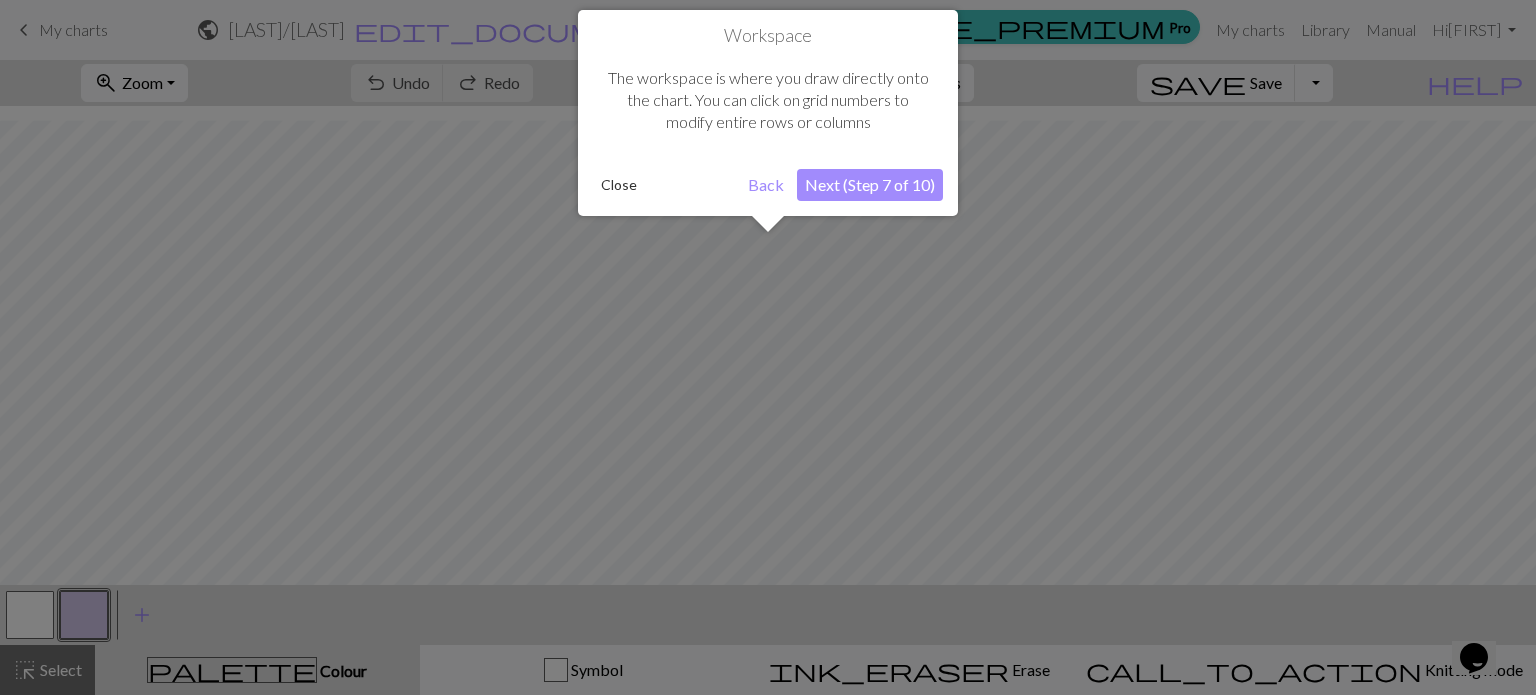 scroll, scrollTop: 25, scrollLeft: 0, axis: vertical 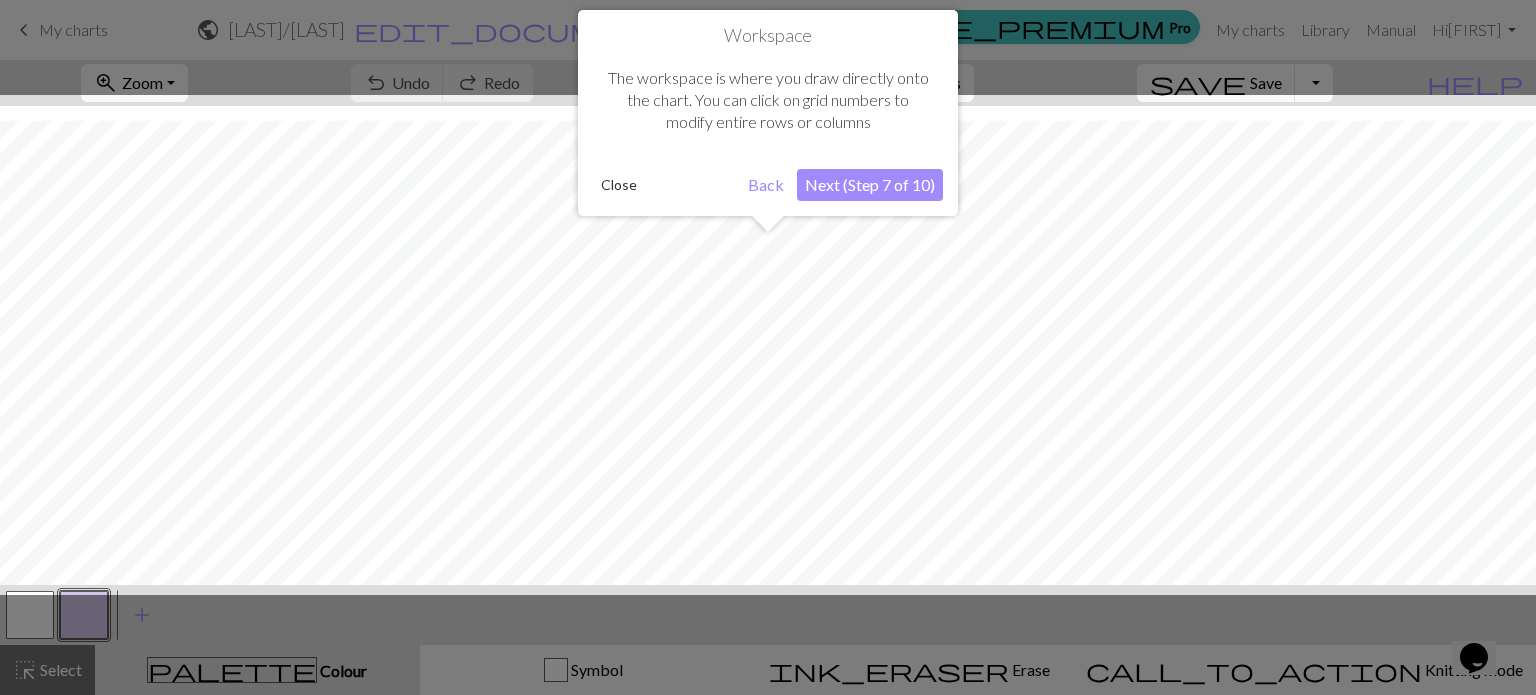 click on "Next (Step 7 of 10)" at bounding box center [870, 185] 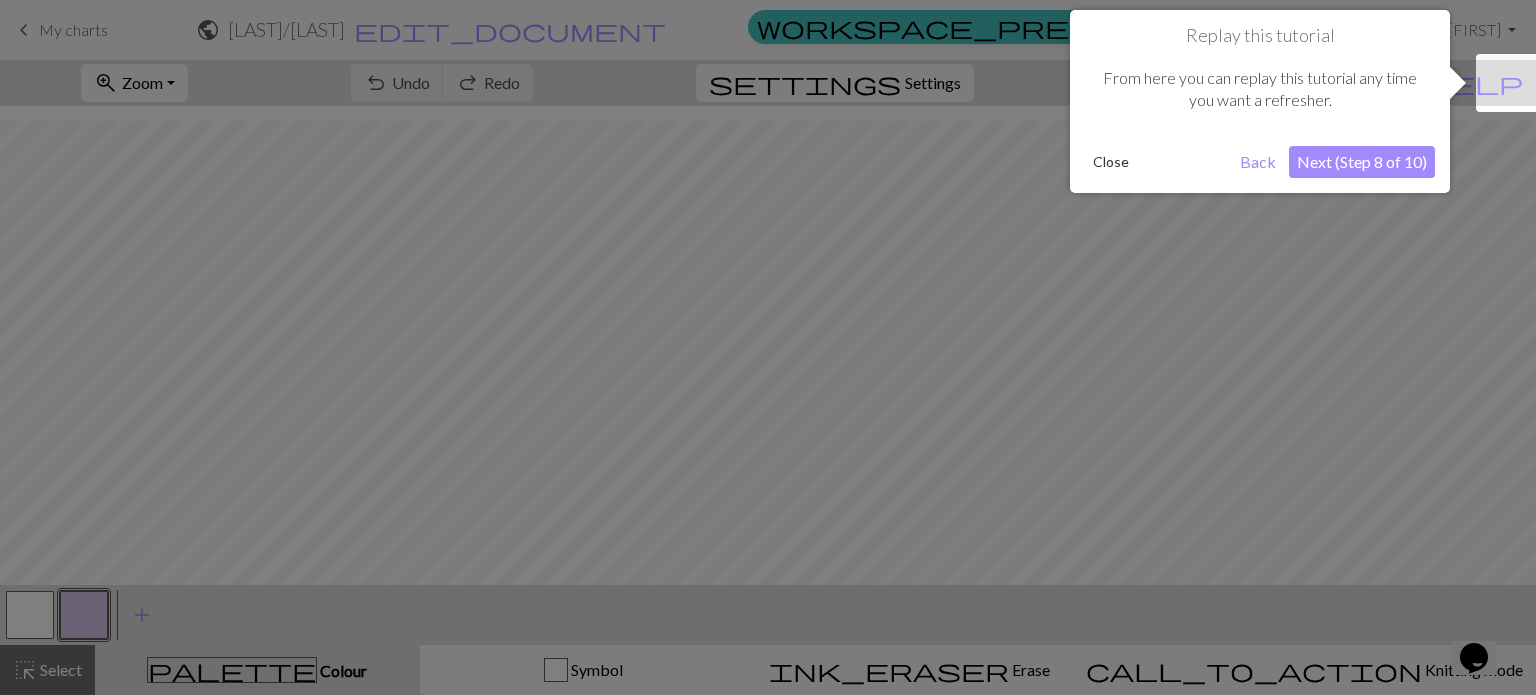 click on "Close" at bounding box center [1111, 162] 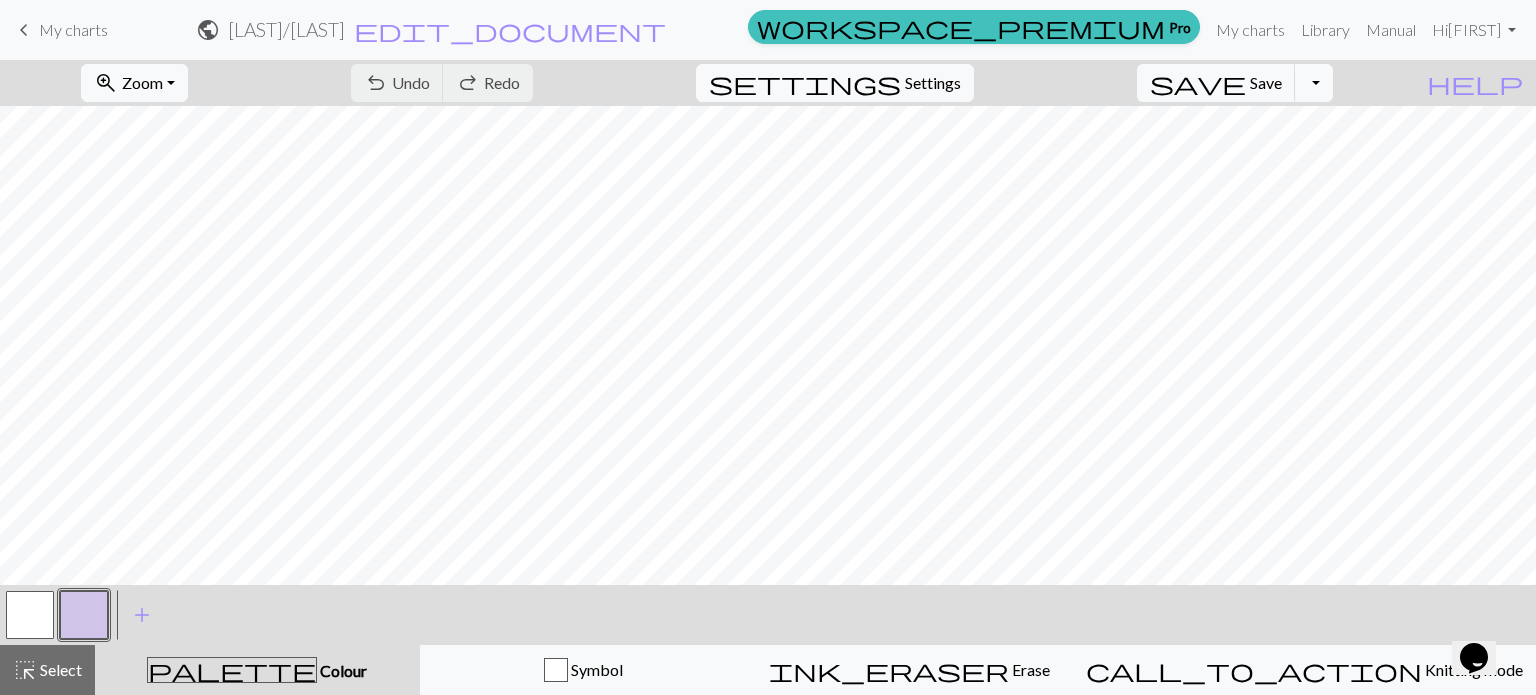scroll, scrollTop: 0, scrollLeft: 0, axis: both 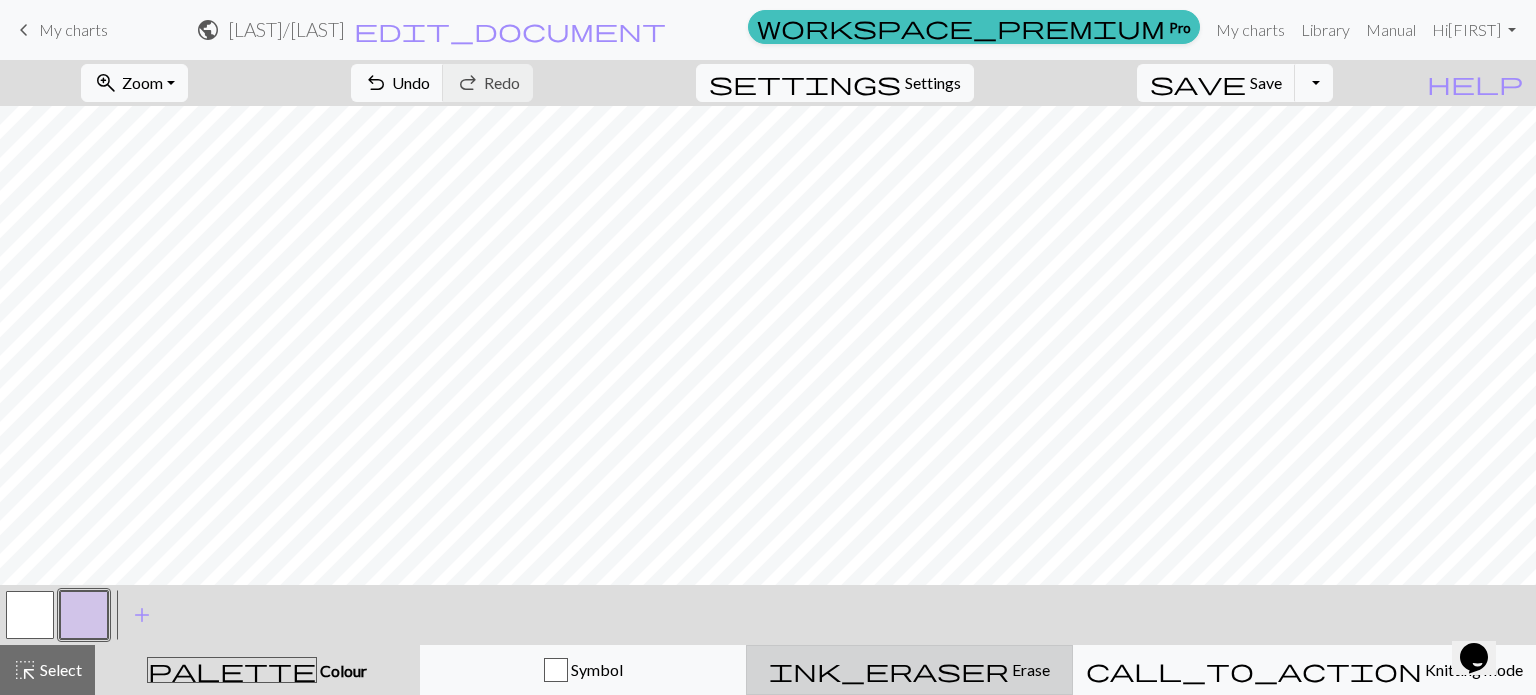 click on "ink_eraser   Erase   Erase" at bounding box center (909, 670) 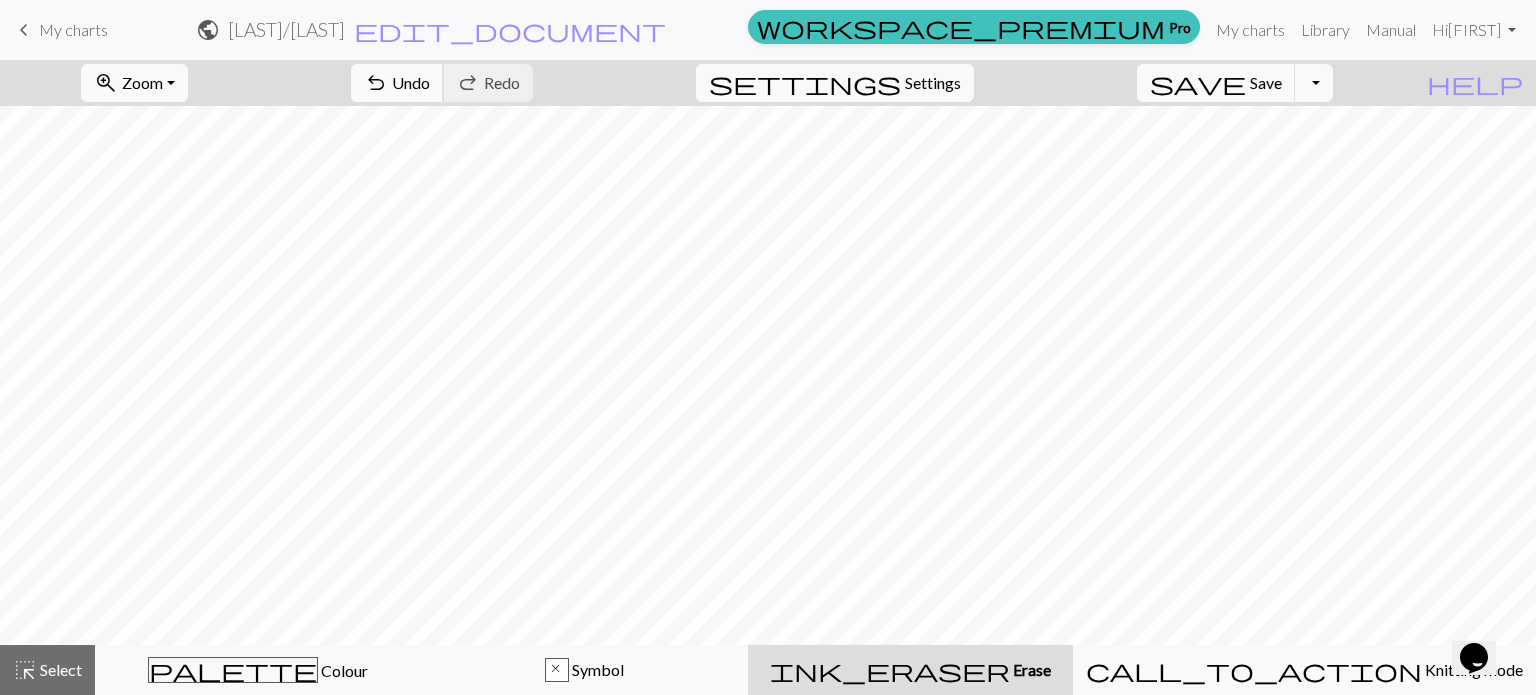 click on "Undo" at bounding box center [411, 82] 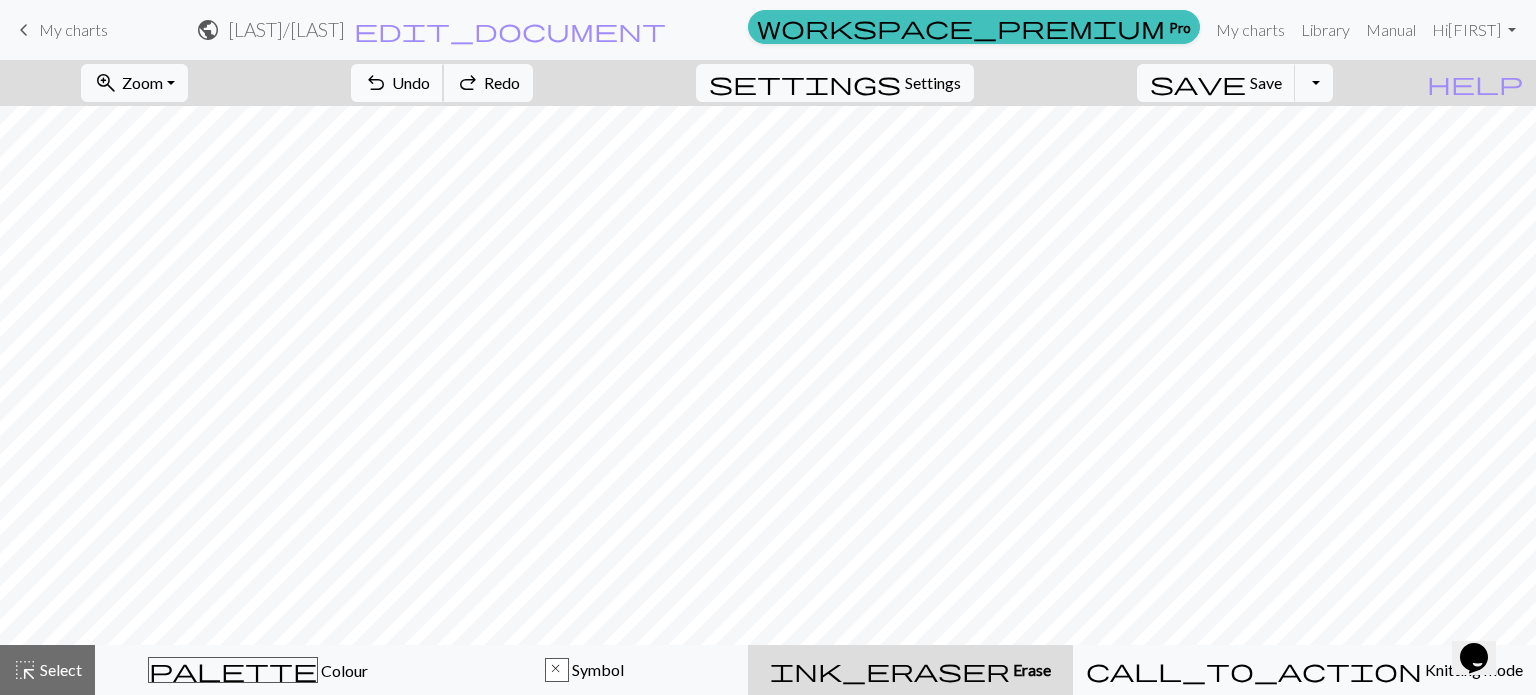 click on "Undo" at bounding box center (411, 82) 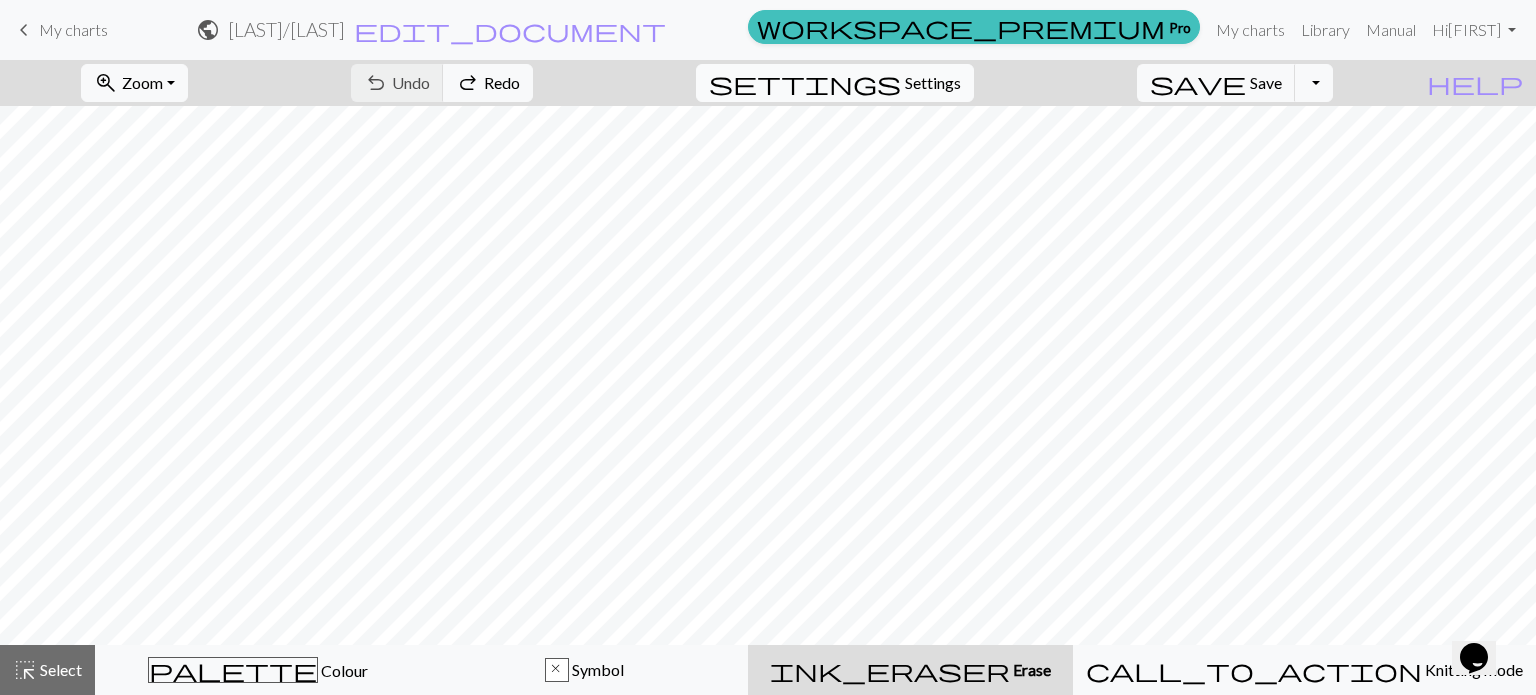 click on "Settings" at bounding box center (933, 83) 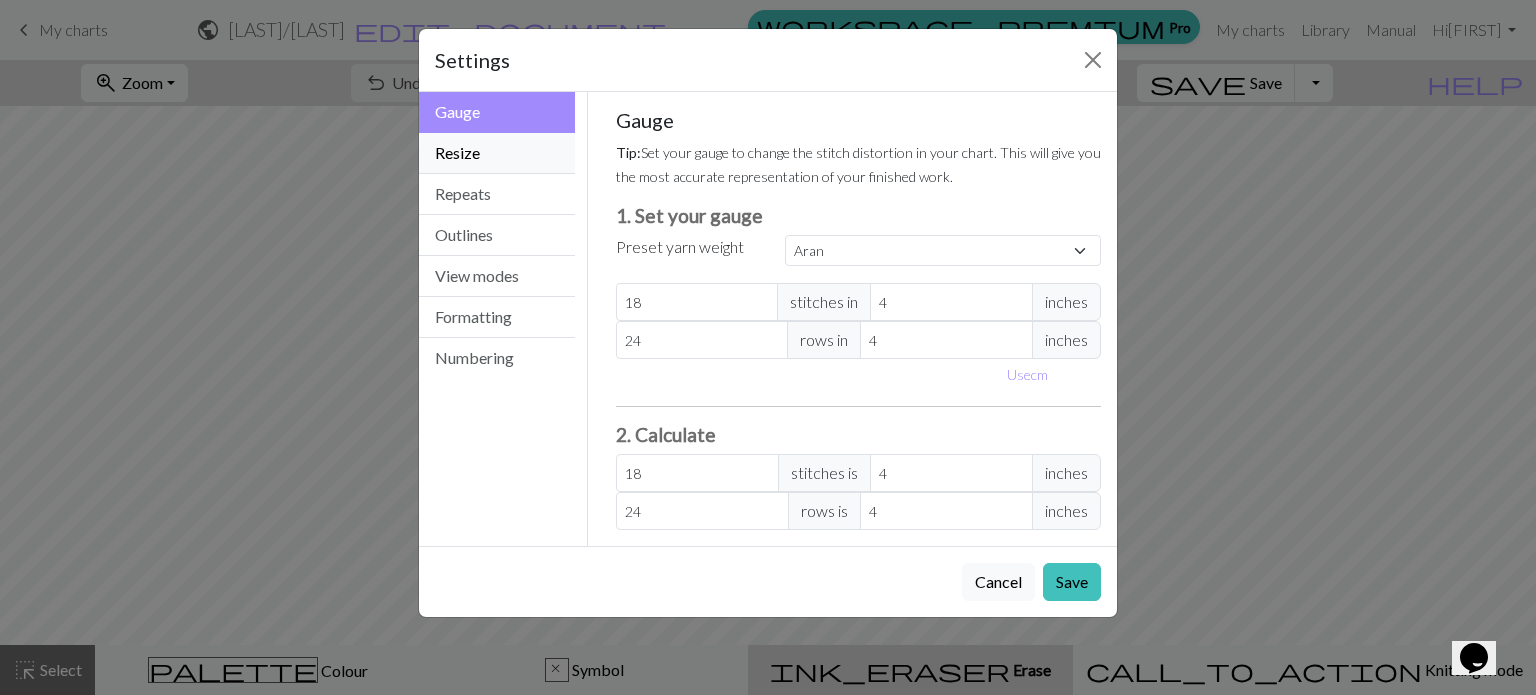 click on "Resize" at bounding box center [497, 153] 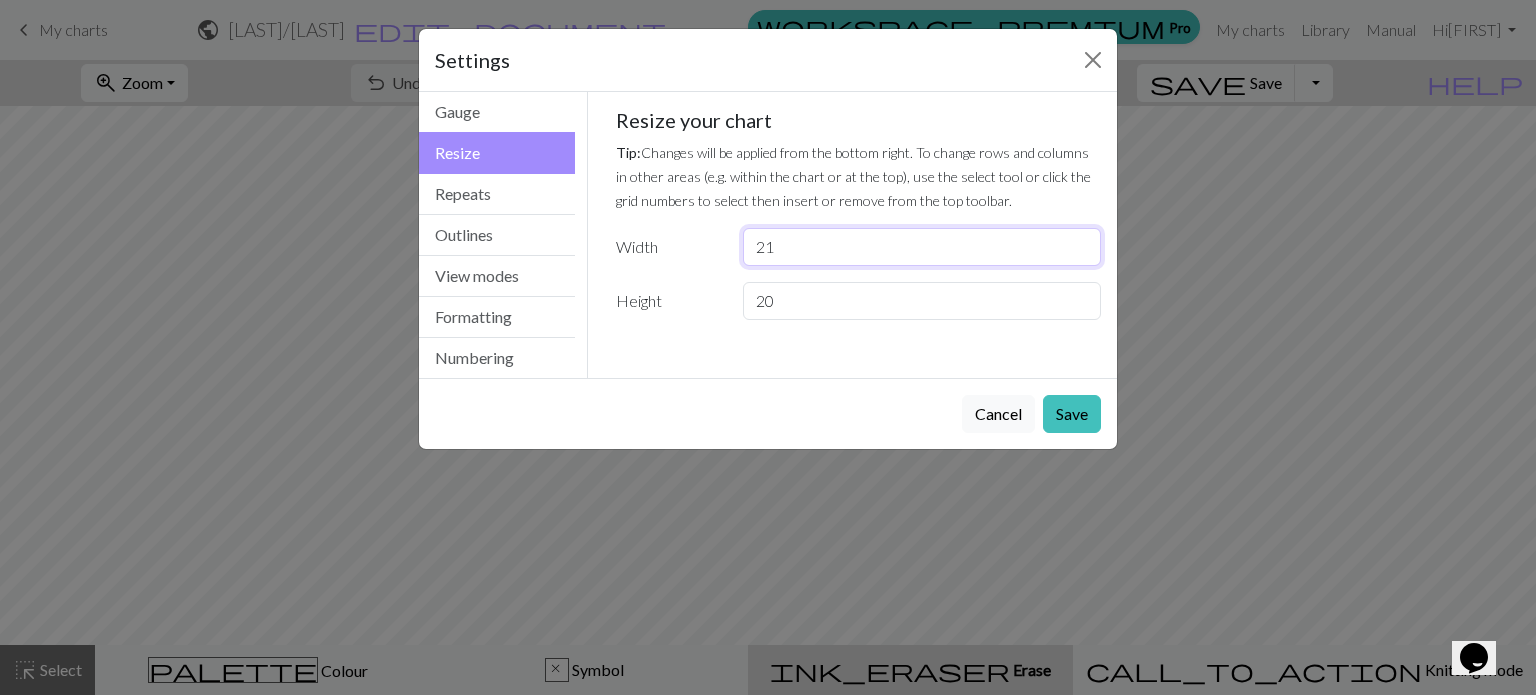 click on "21" at bounding box center [922, 247] 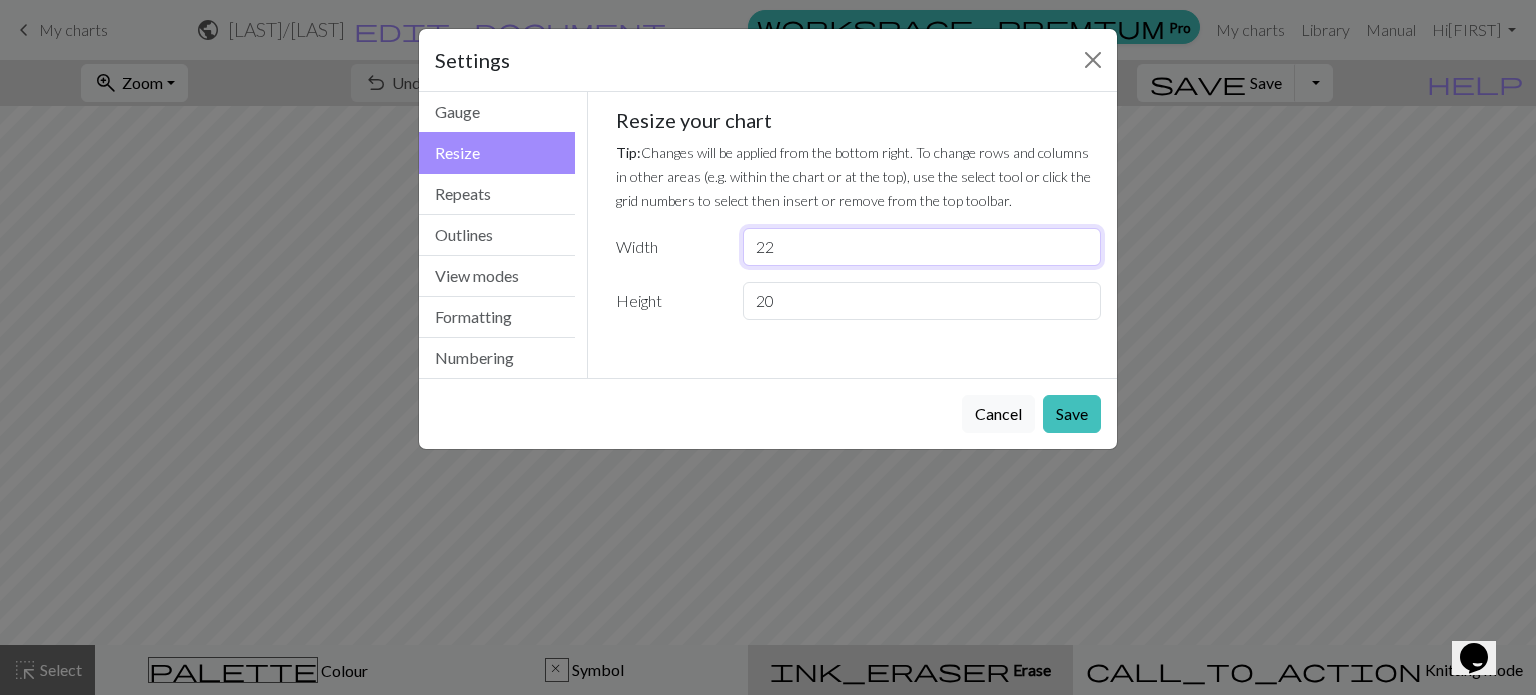 click on "22" at bounding box center (922, 247) 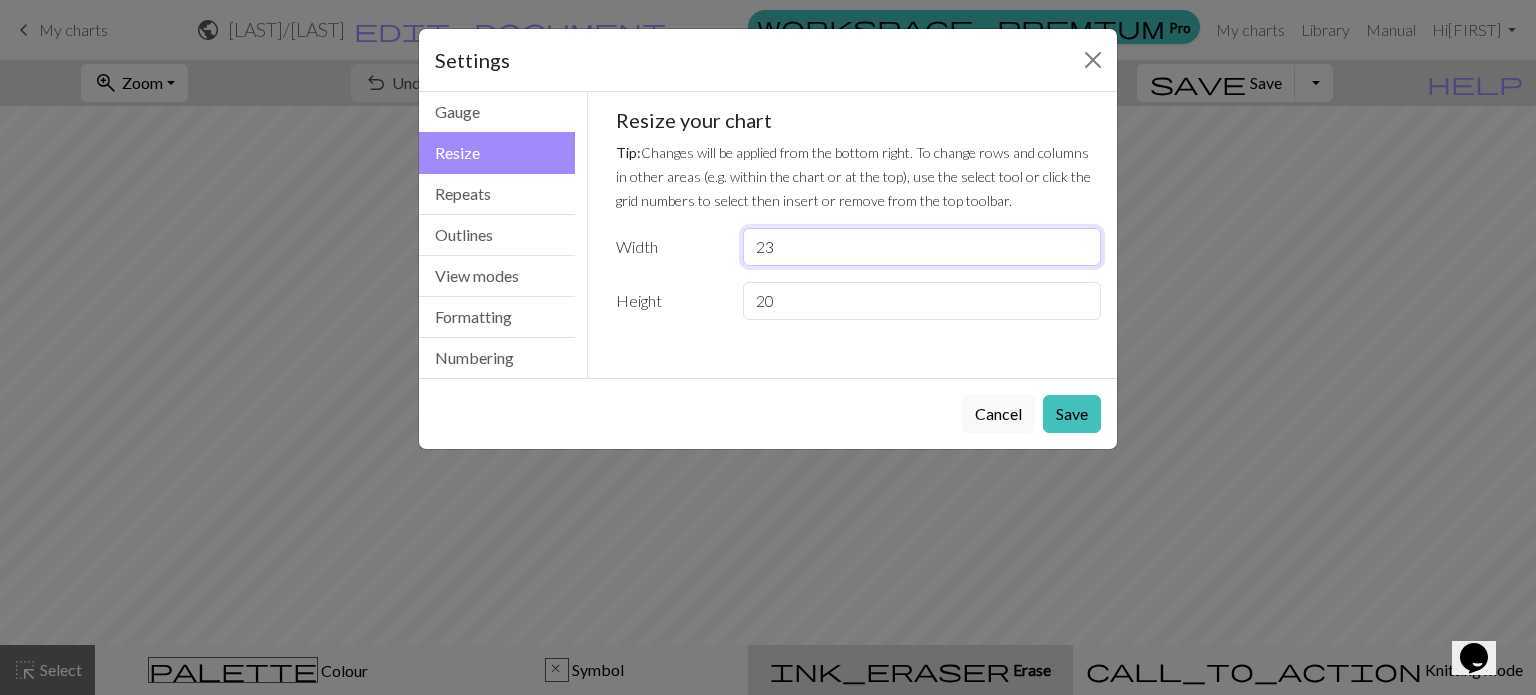 click on "23" at bounding box center [922, 247] 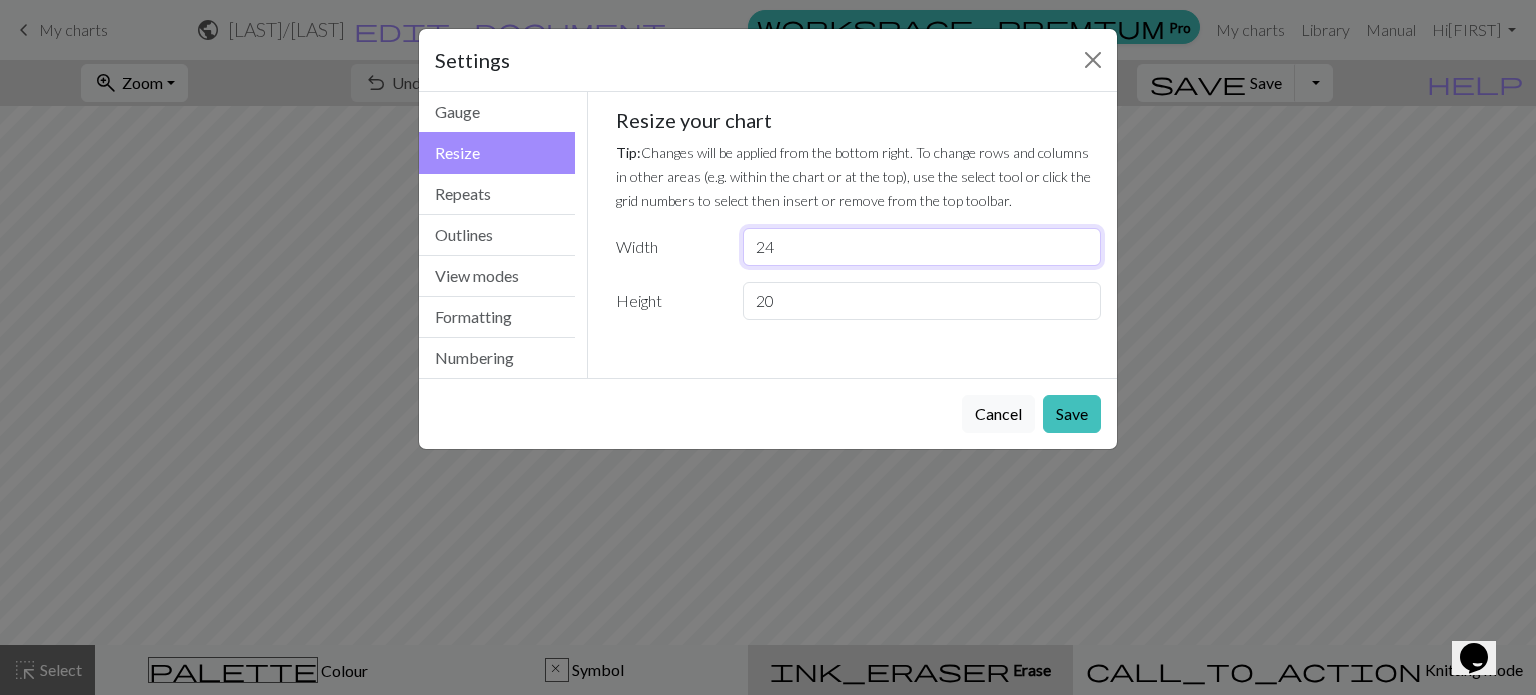click on "24" at bounding box center (922, 247) 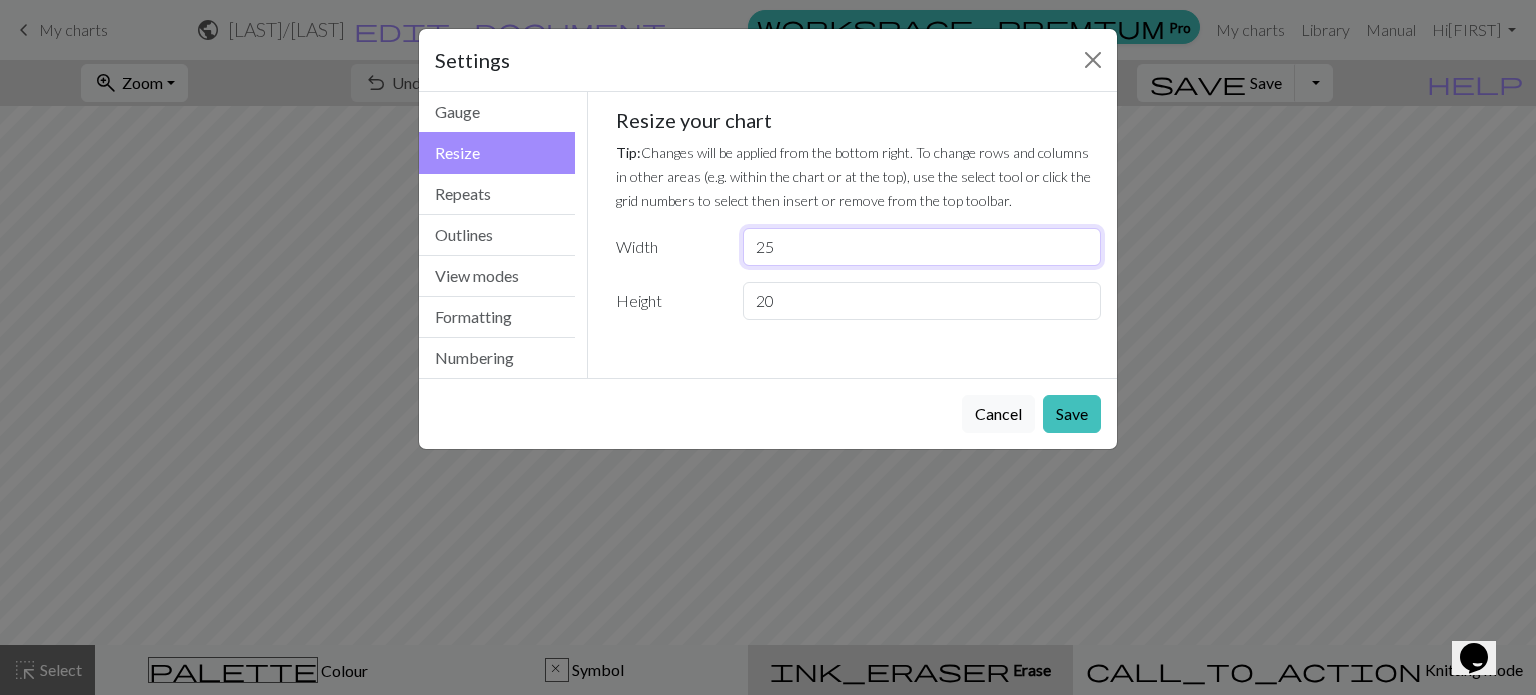 click on "25" at bounding box center (922, 247) 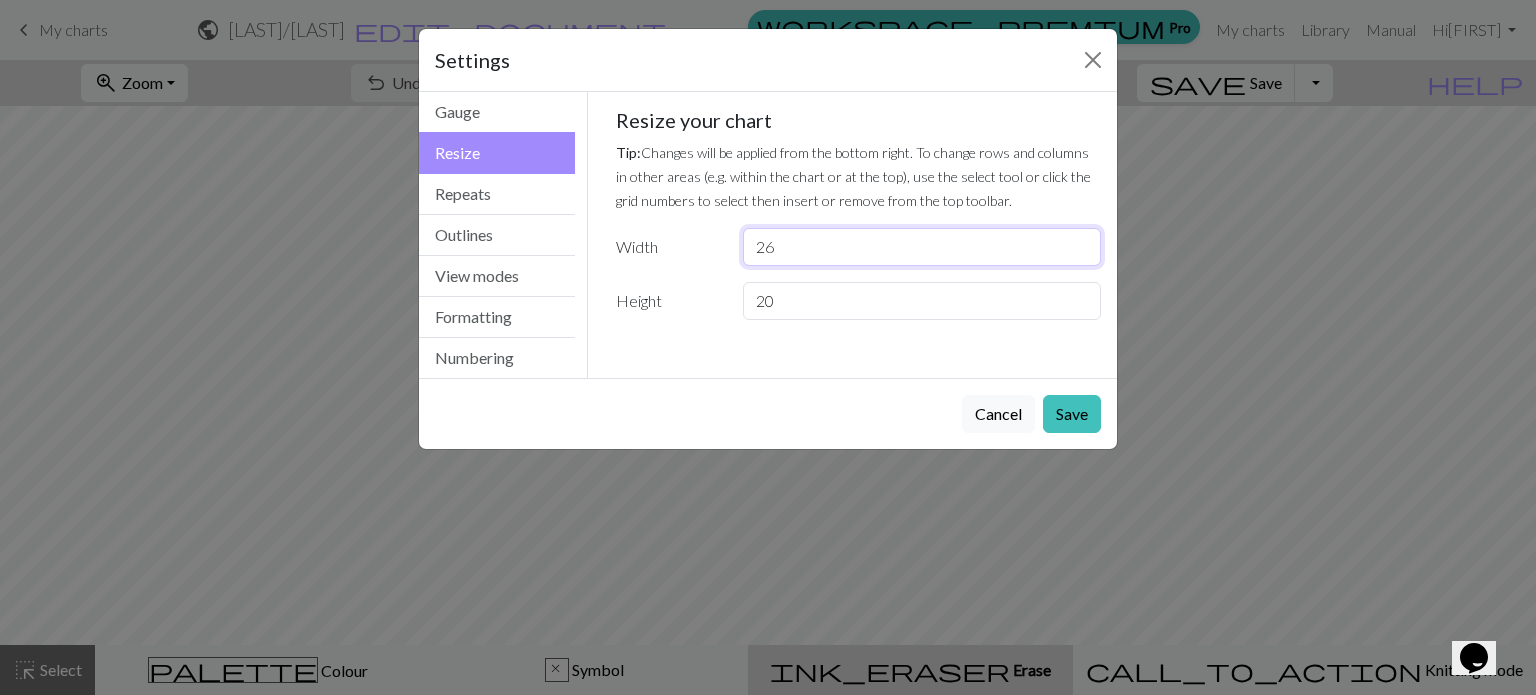 click on "26" at bounding box center (922, 247) 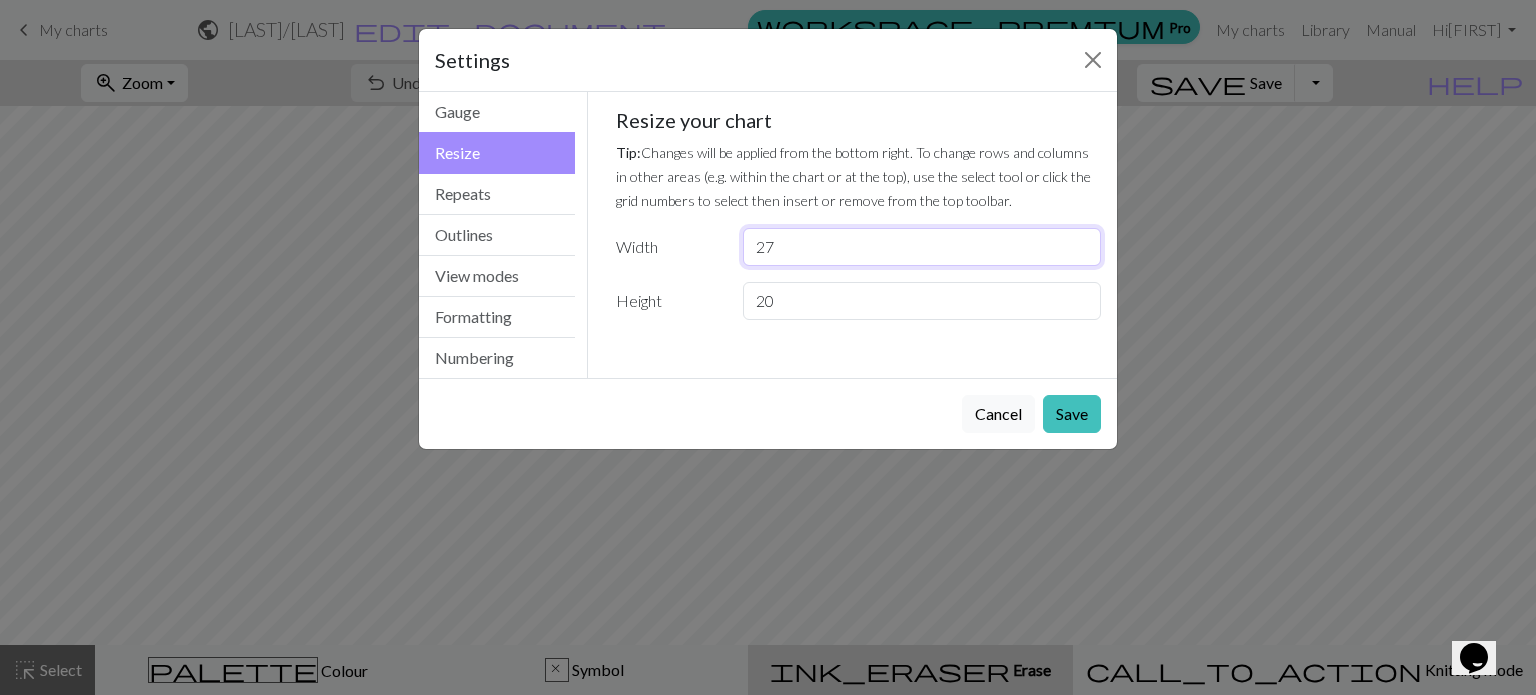 click on "27" at bounding box center (922, 247) 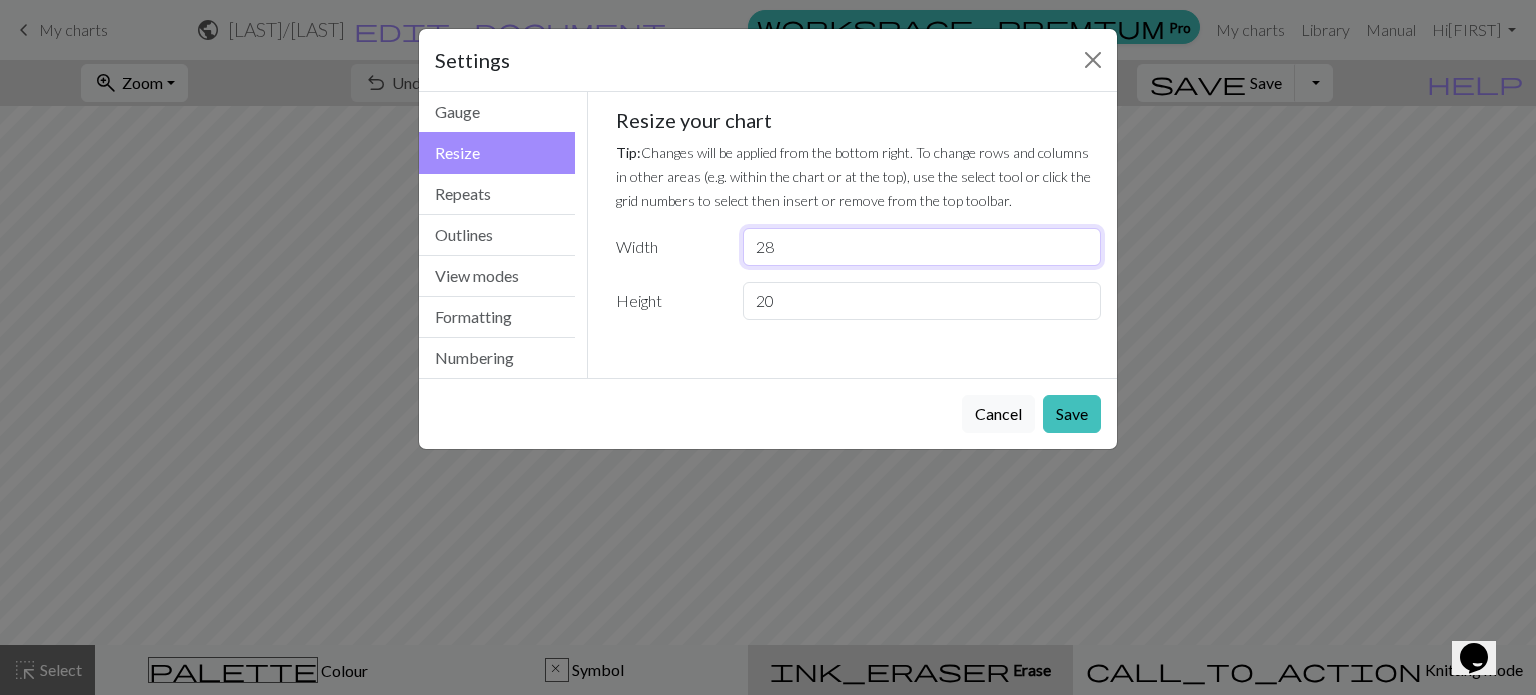 click on "28" at bounding box center [922, 247] 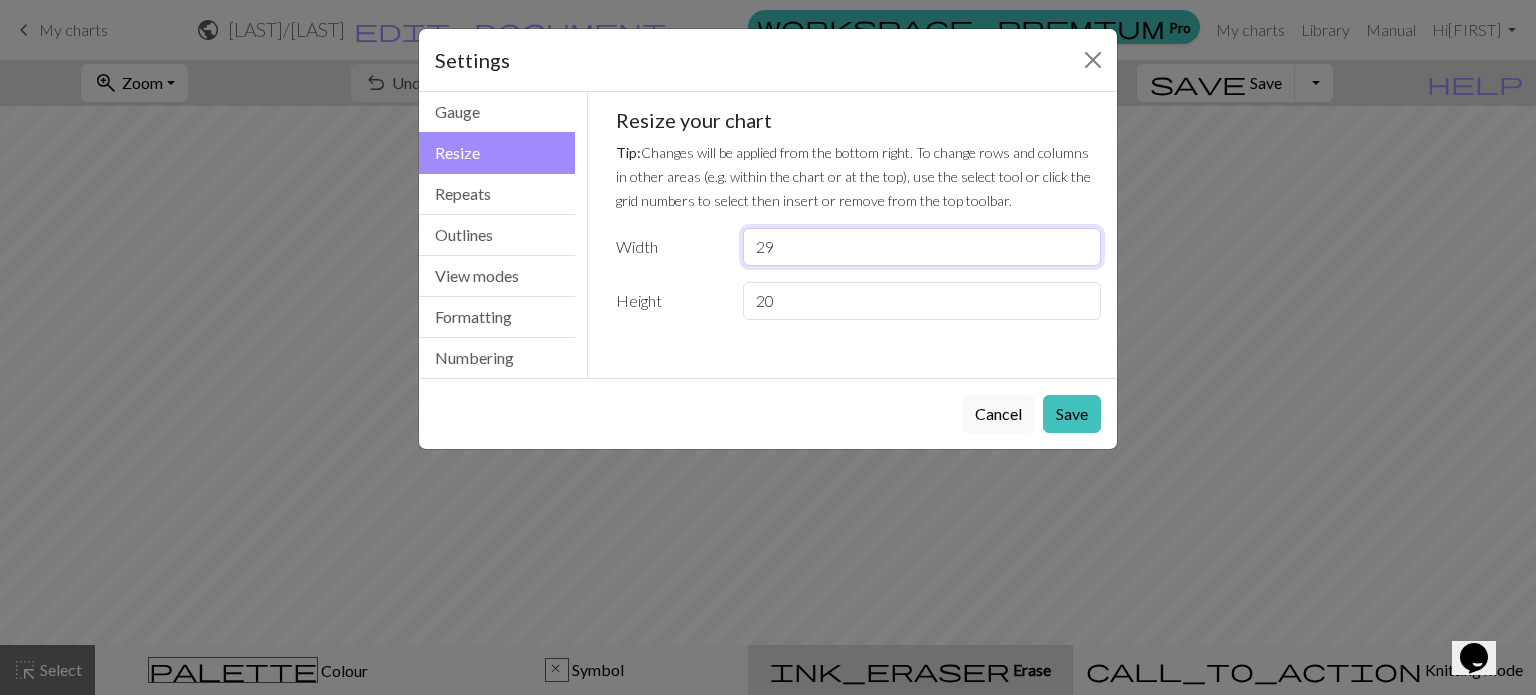 click on "29" at bounding box center (922, 247) 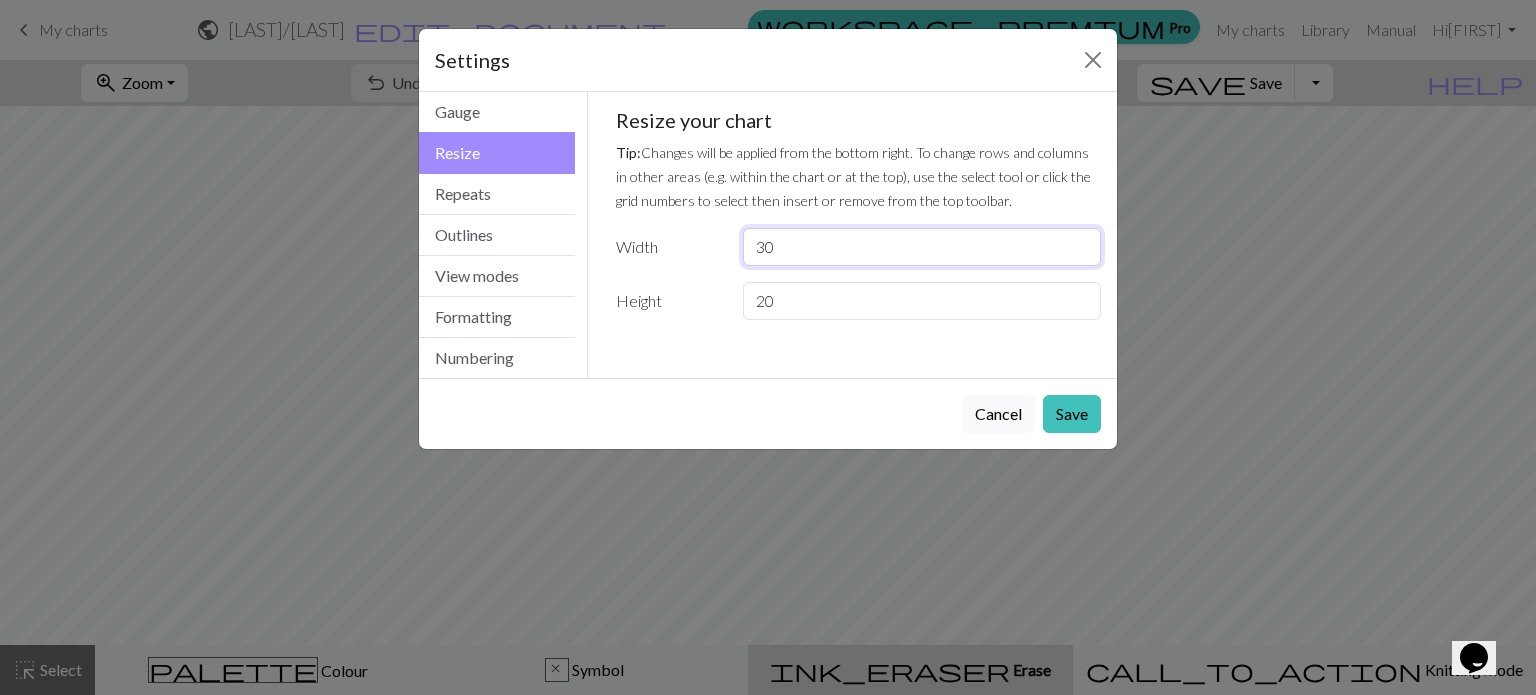 type on "30" 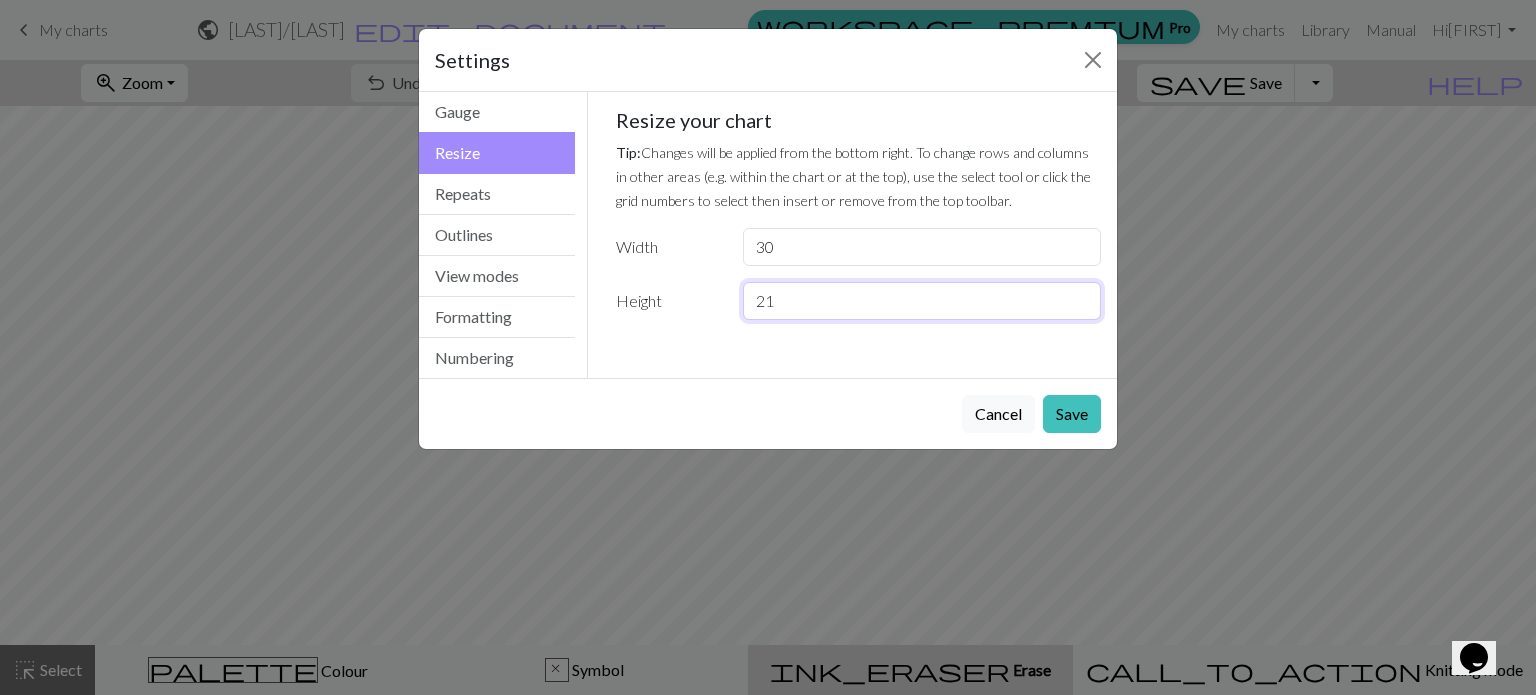 click on "21" at bounding box center (922, 301) 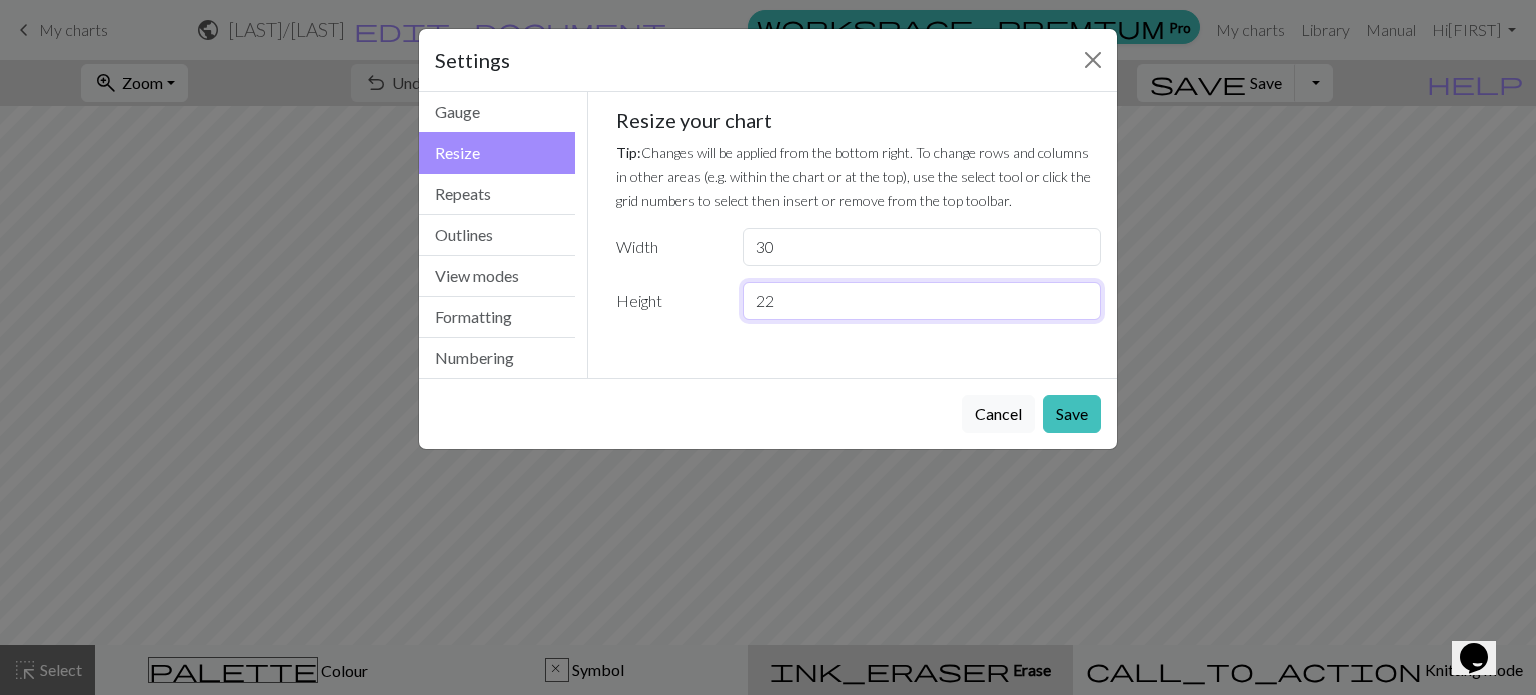 click on "22" at bounding box center [922, 301] 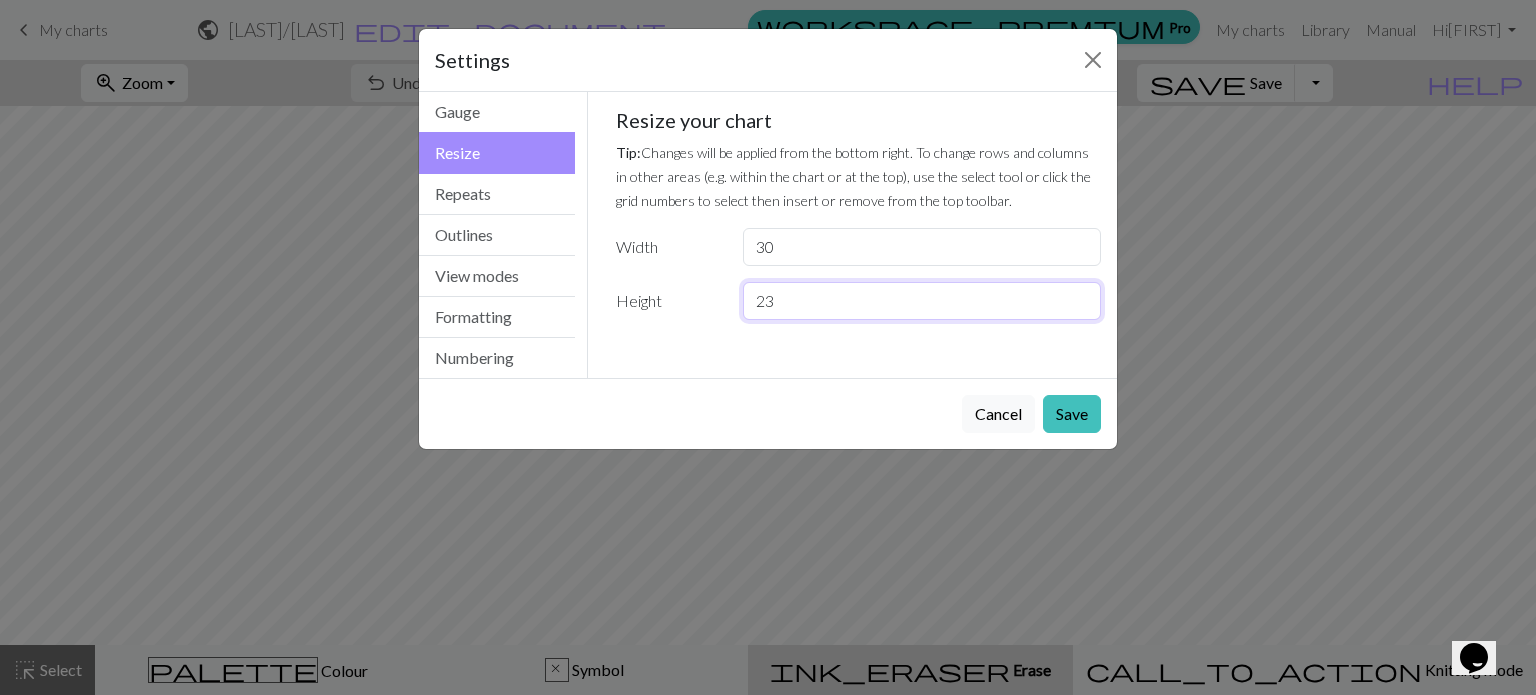 click on "23" at bounding box center [922, 301] 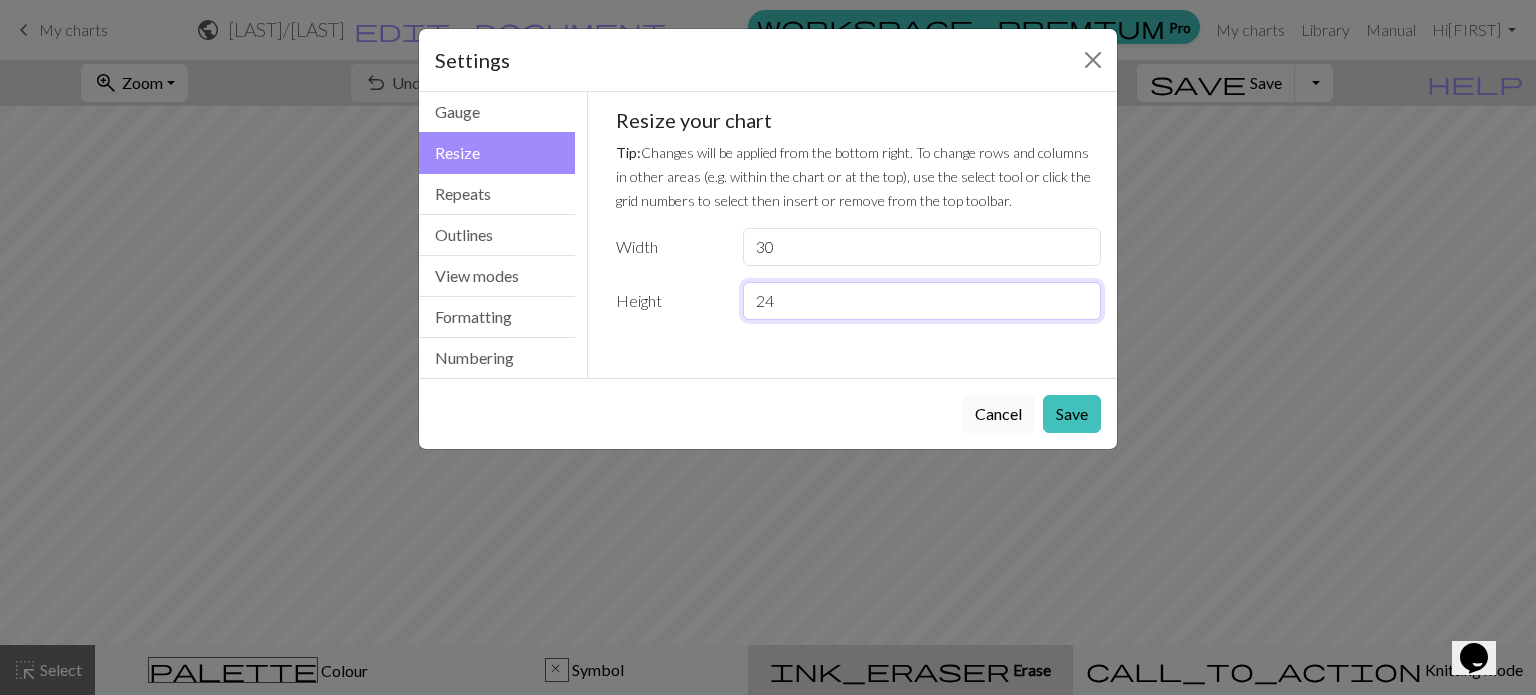 click on "24" at bounding box center (922, 301) 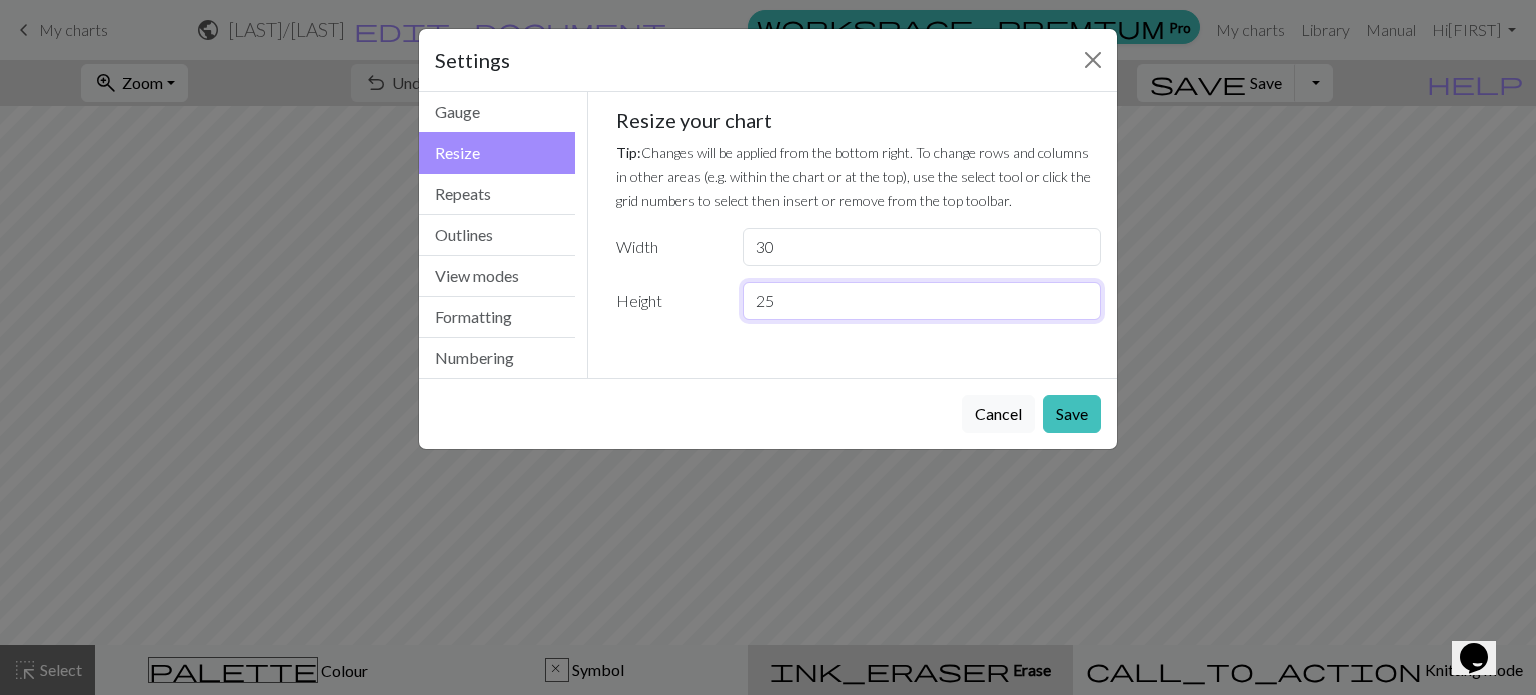 click on "25" at bounding box center (922, 301) 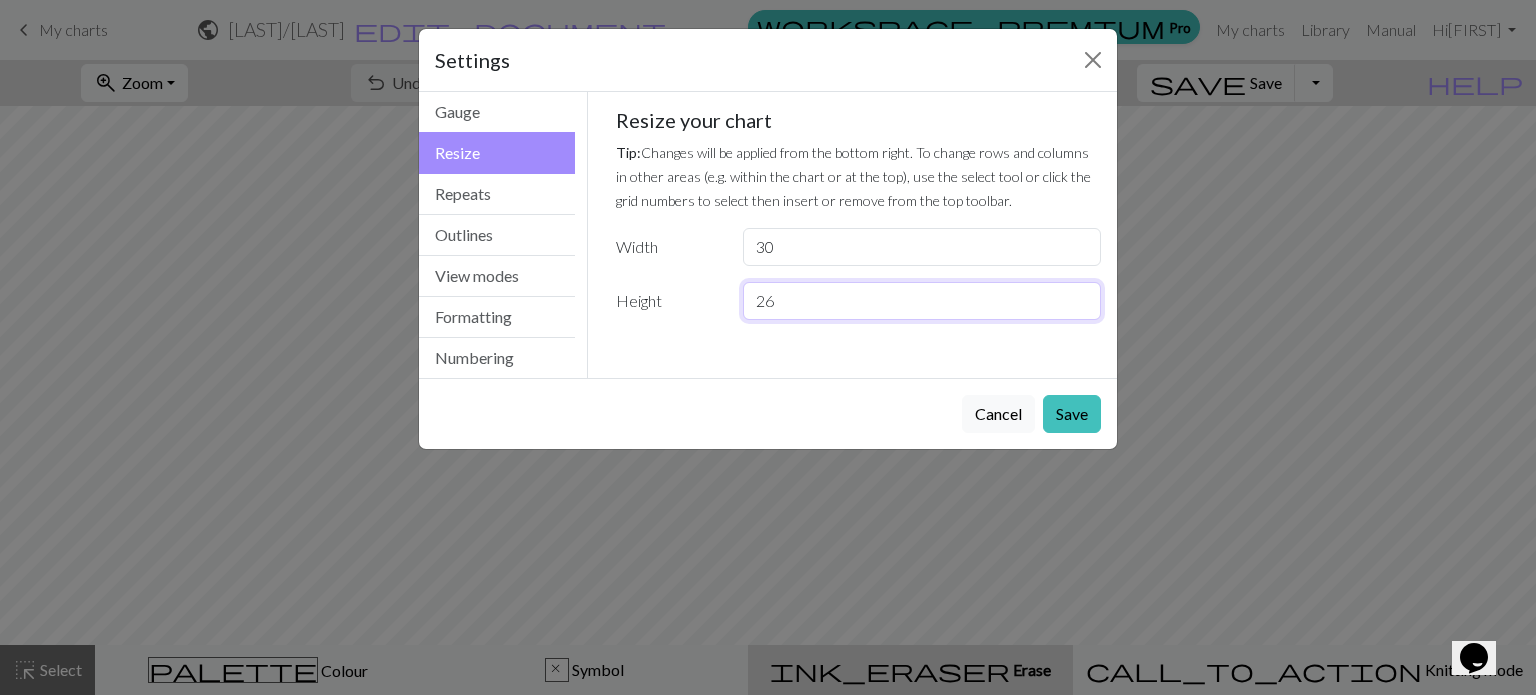click on "26" at bounding box center (922, 301) 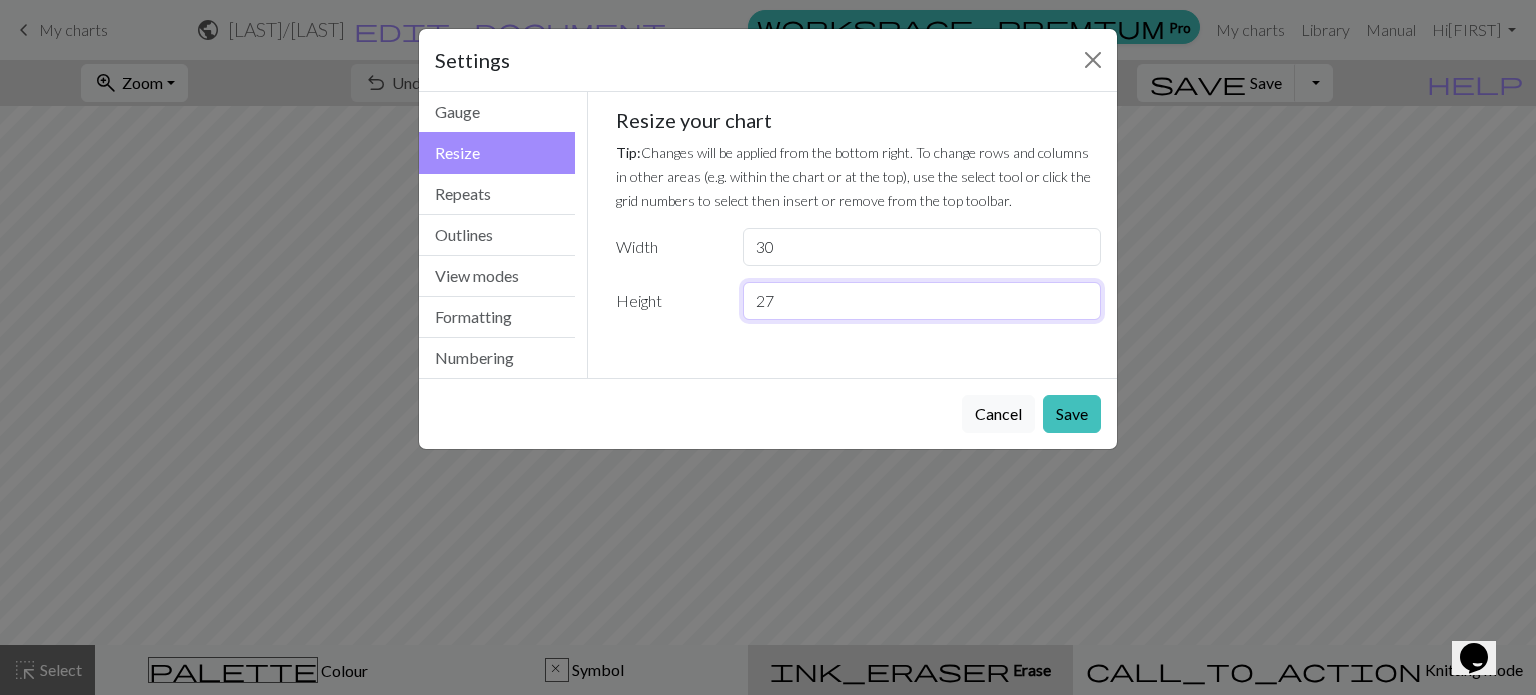 click on "27" at bounding box center [922, 301] 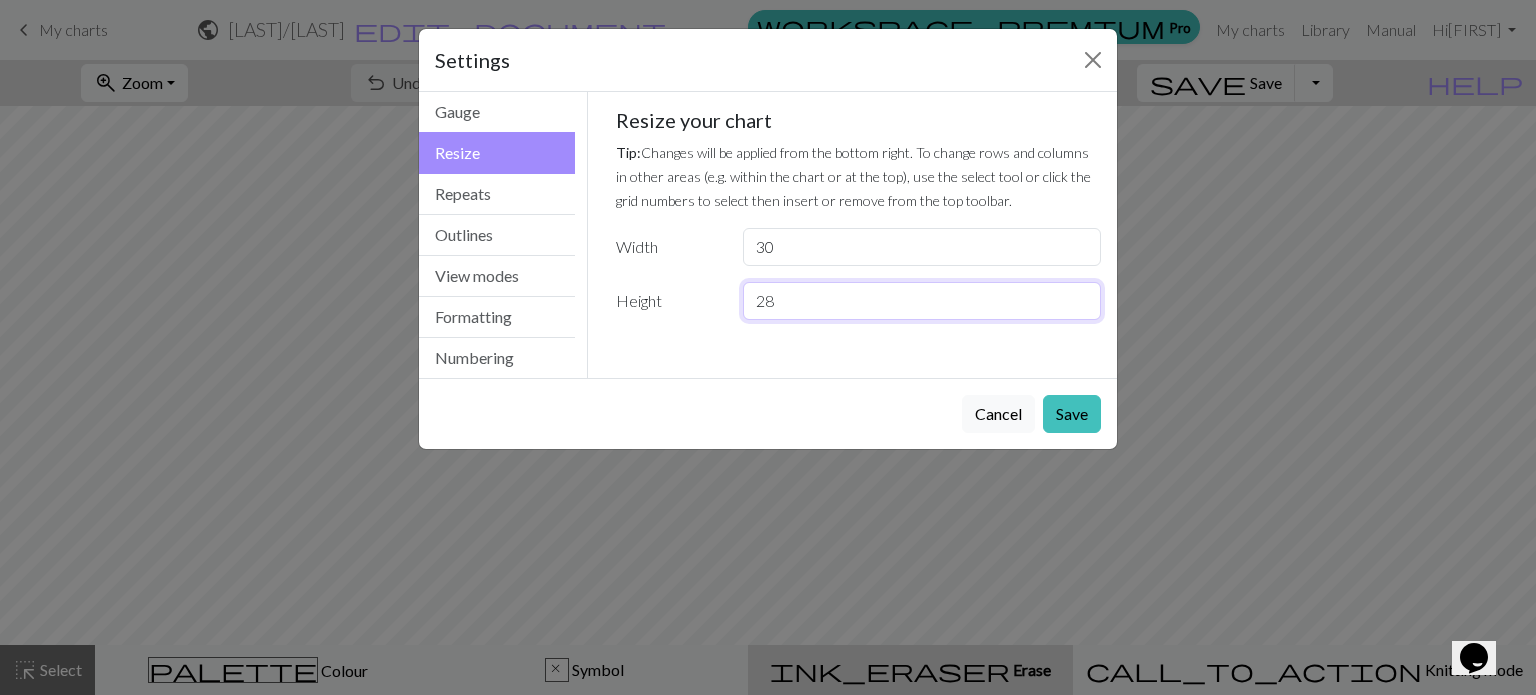 click on "28" at bounding box center [922, 301] 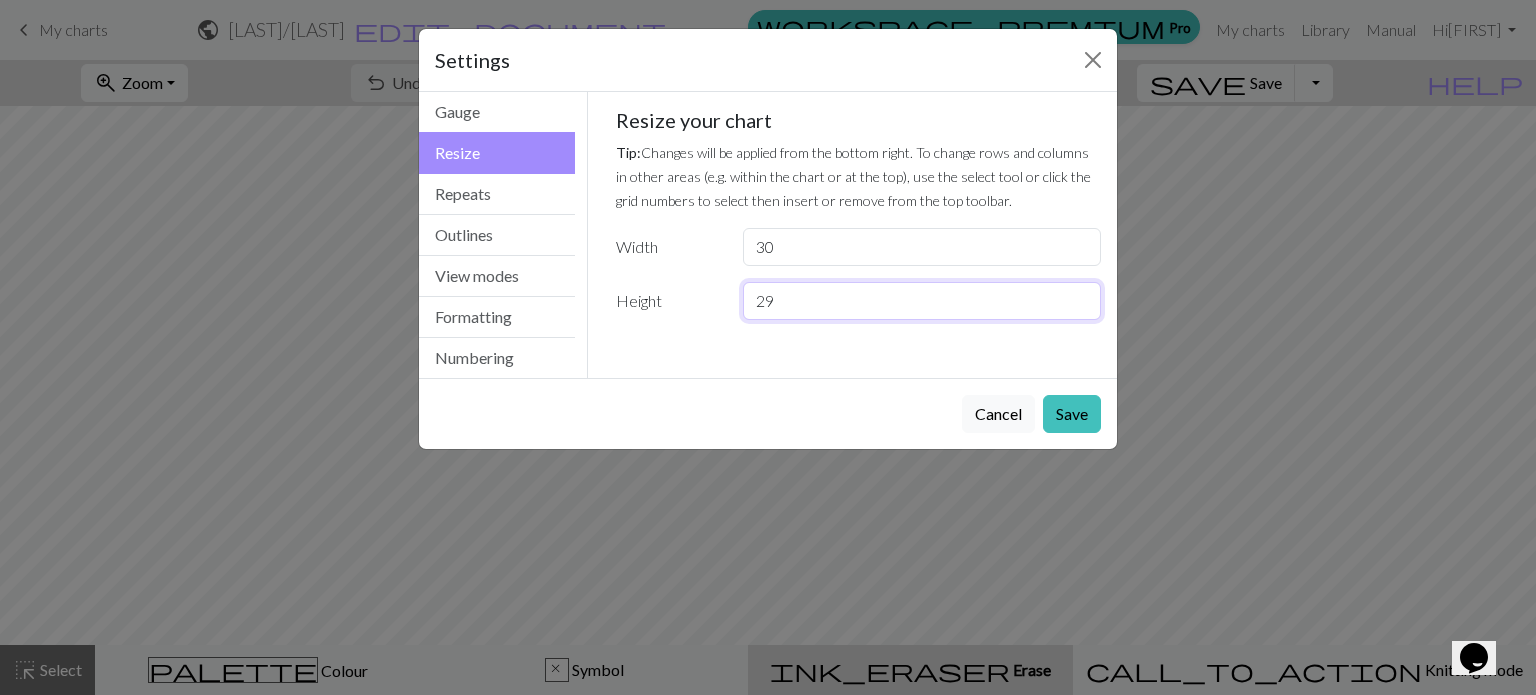 click on "29" at bounding box center [922, 301] 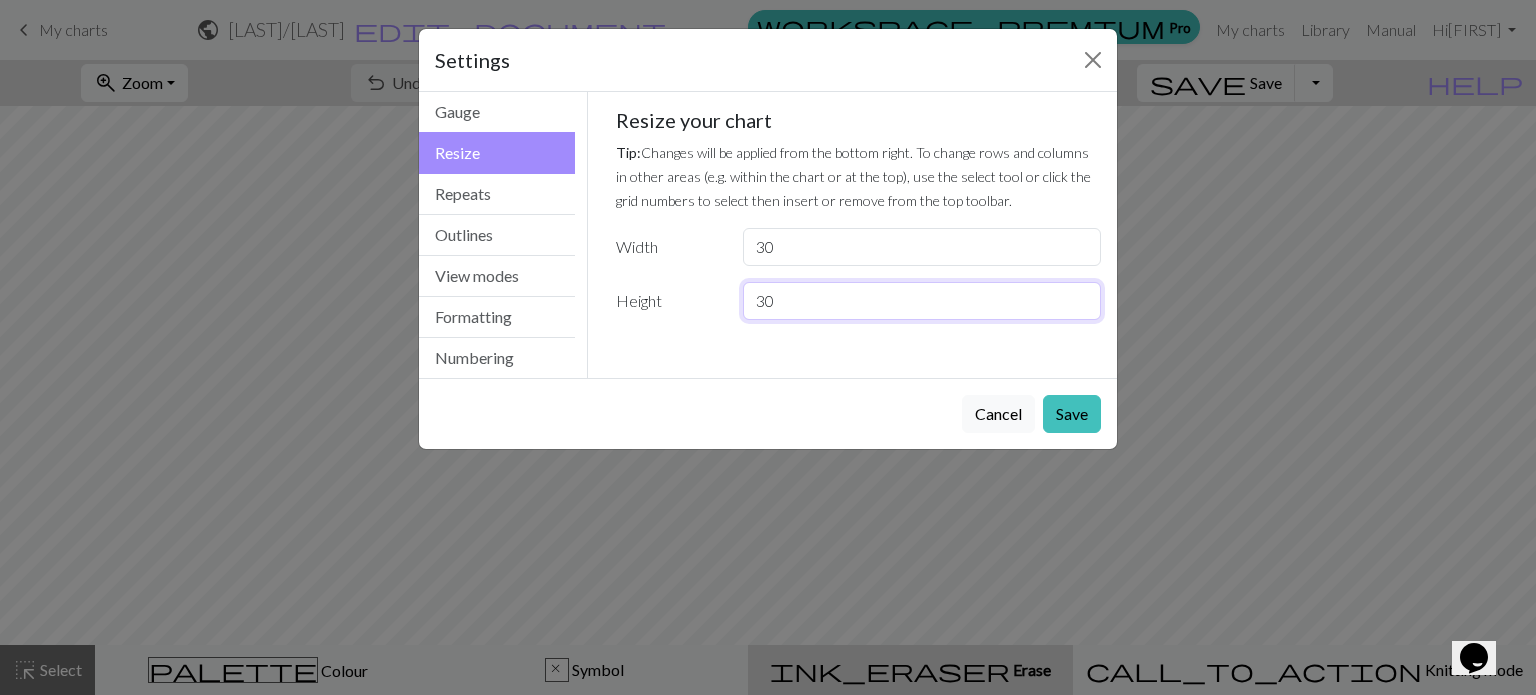 type on "30" 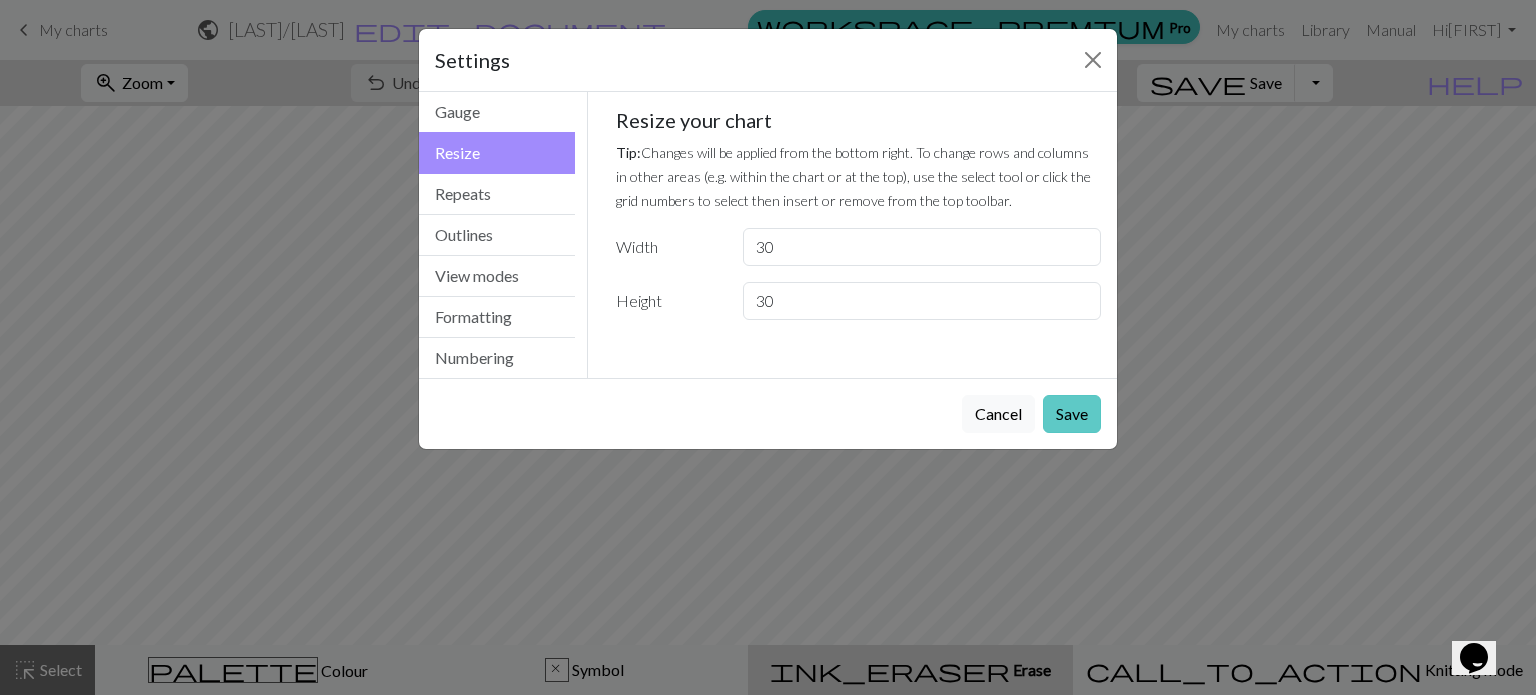 click on "Save" at bounding box center (1072, 414) 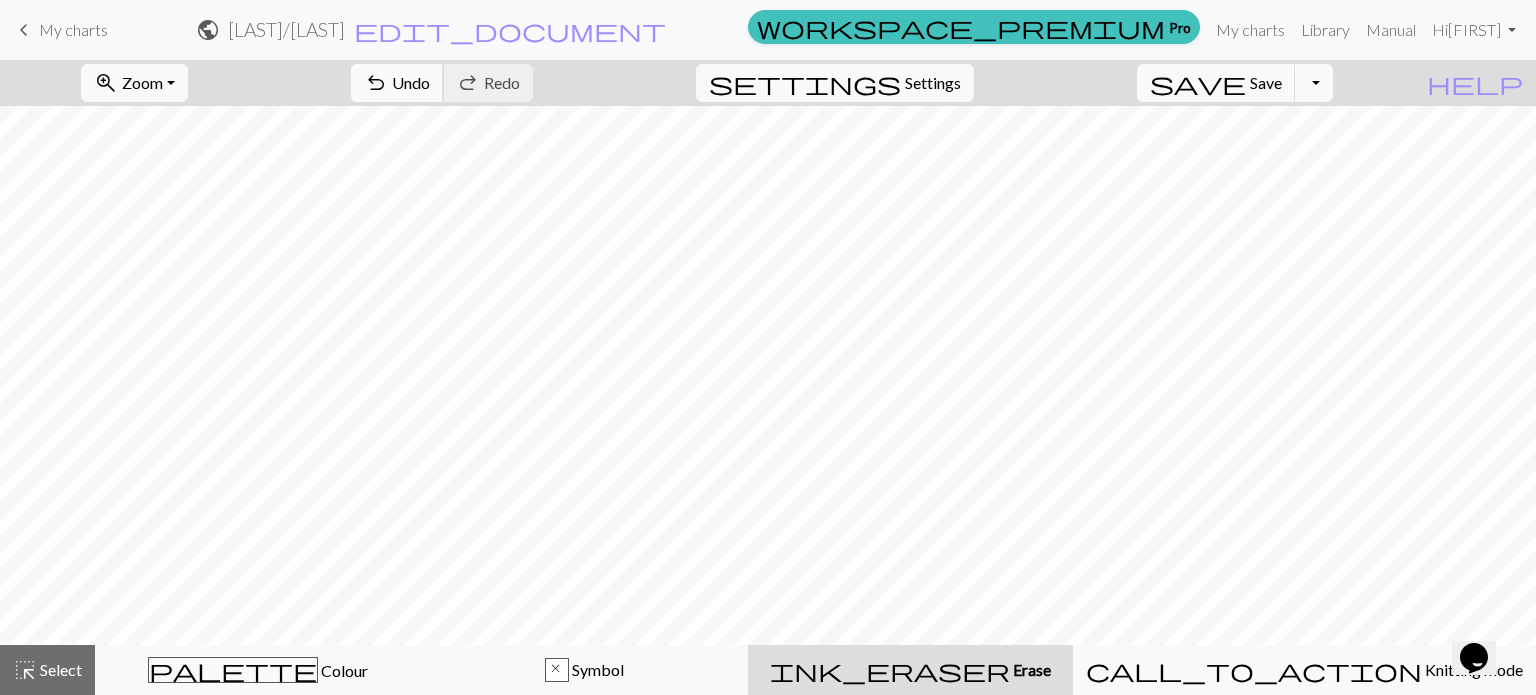 click on "undo Undo Undo" at bounding box center (397, 83) 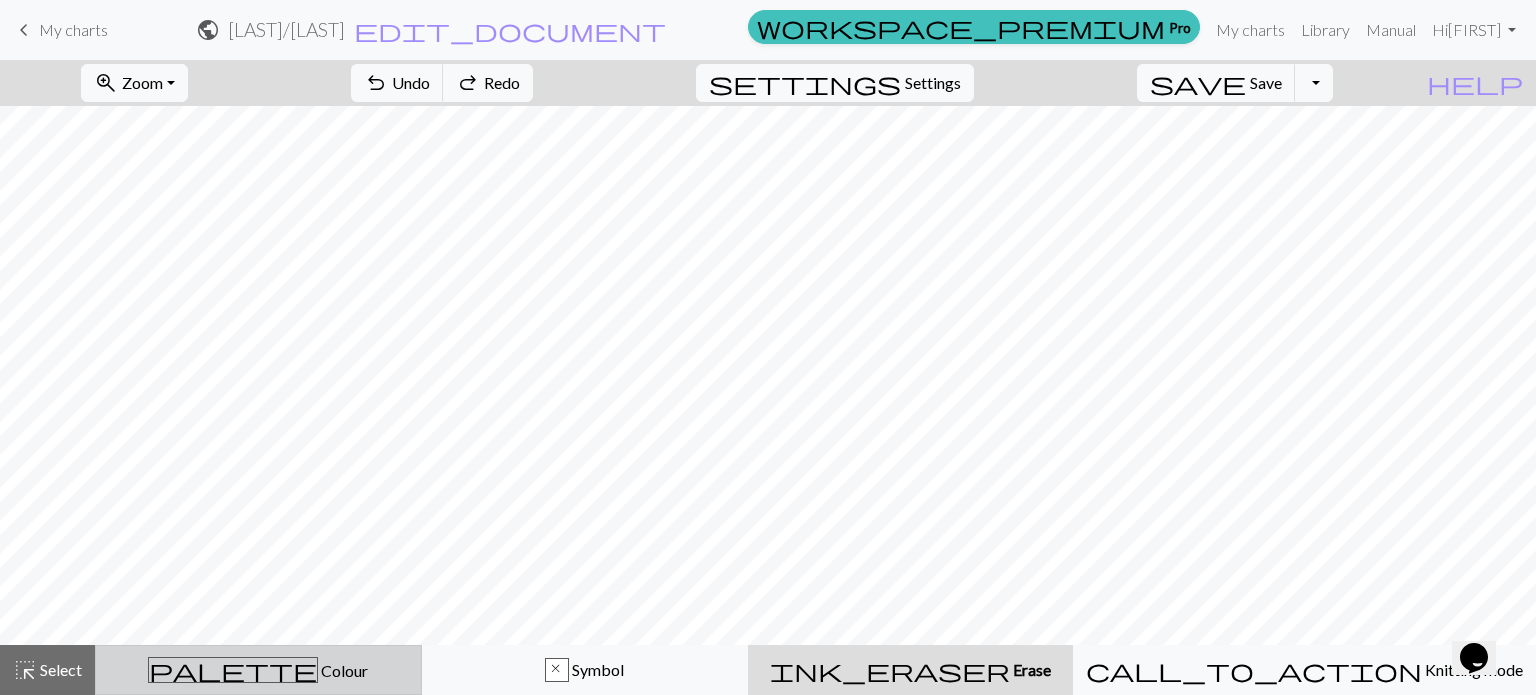 click on "Colour" at bounding box center [343, 670] 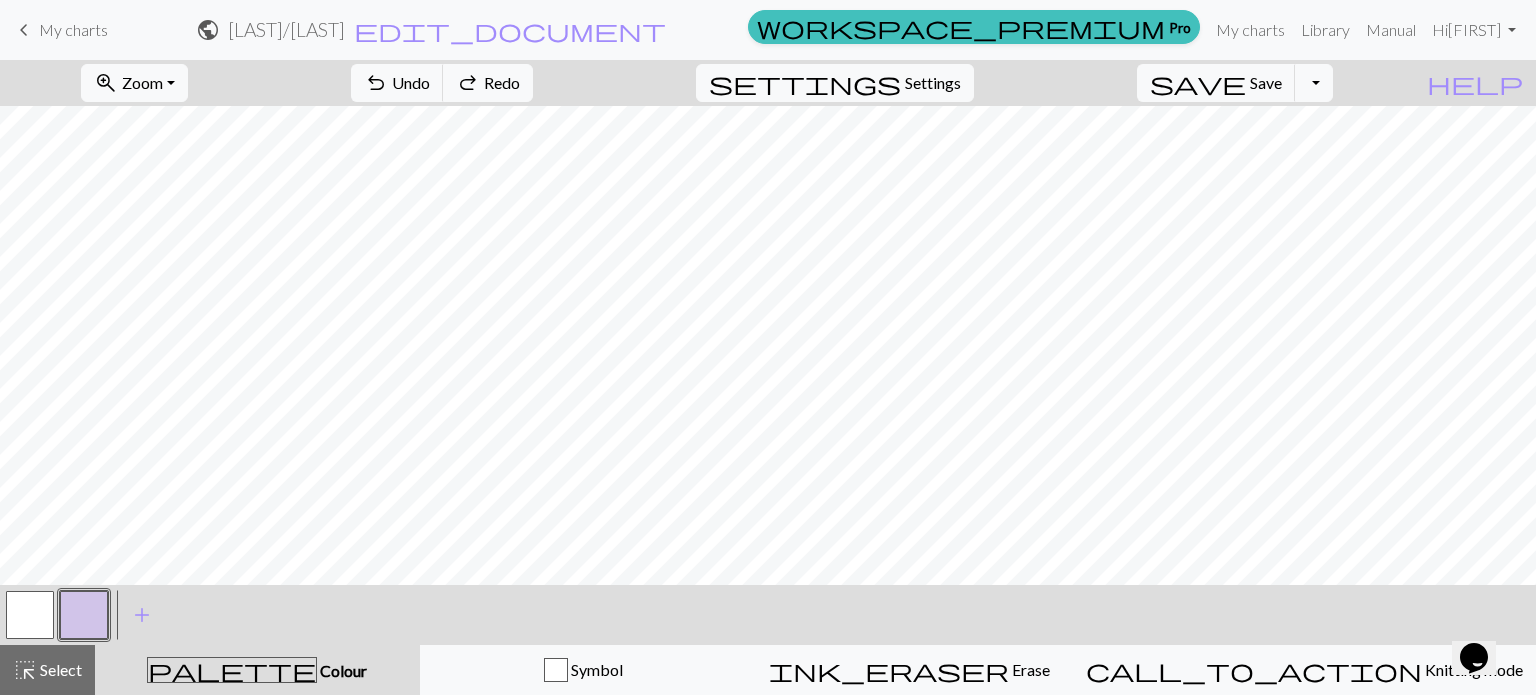 click at bounding box center (84, 615) 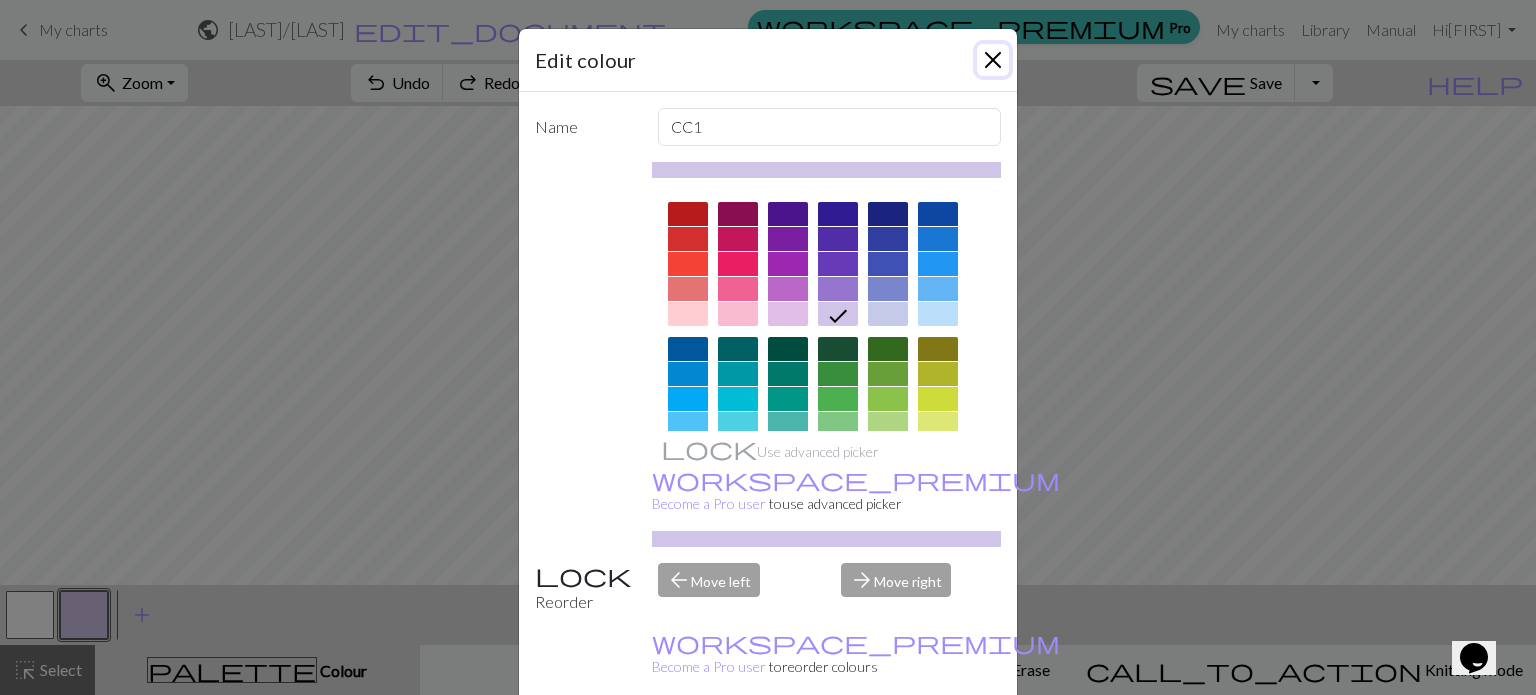 click at bounding box center (993, 60) 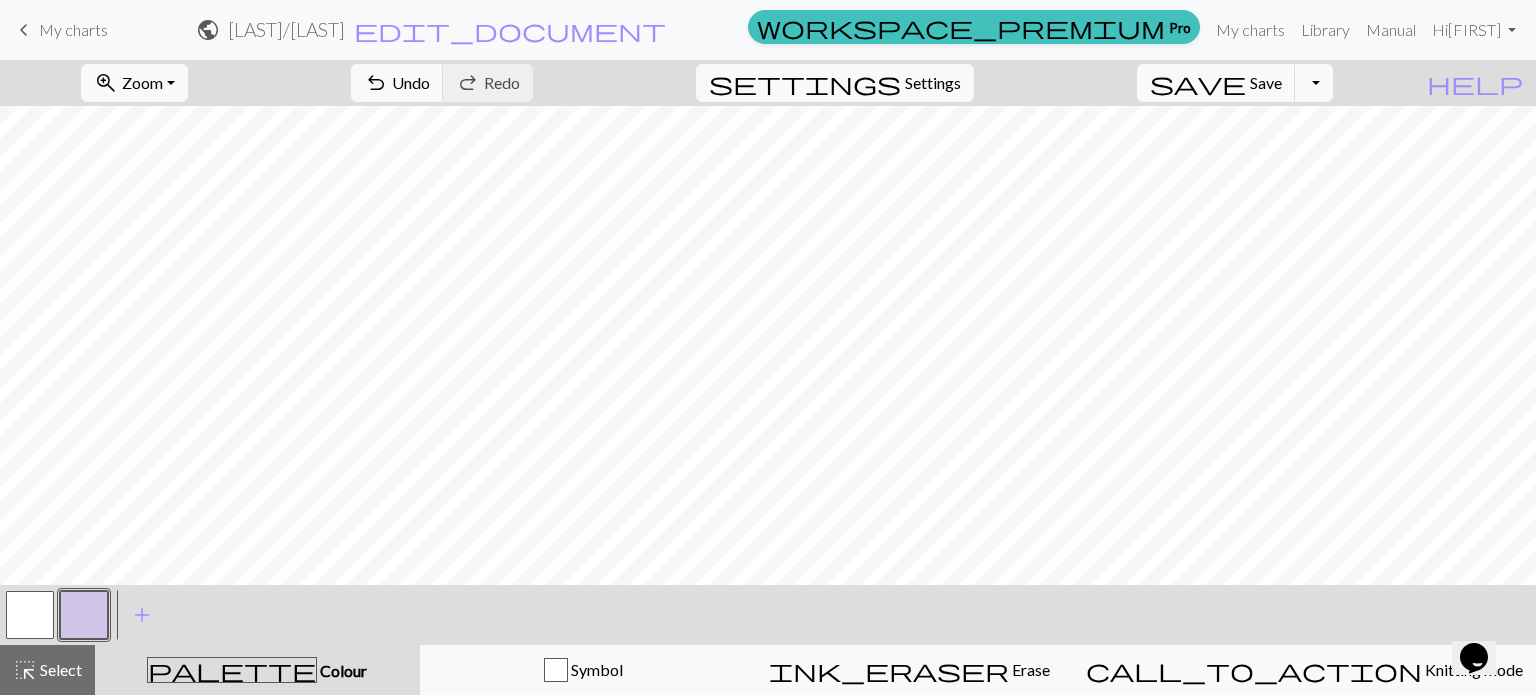 click on "My charts" at bounding box center (73, 29) 